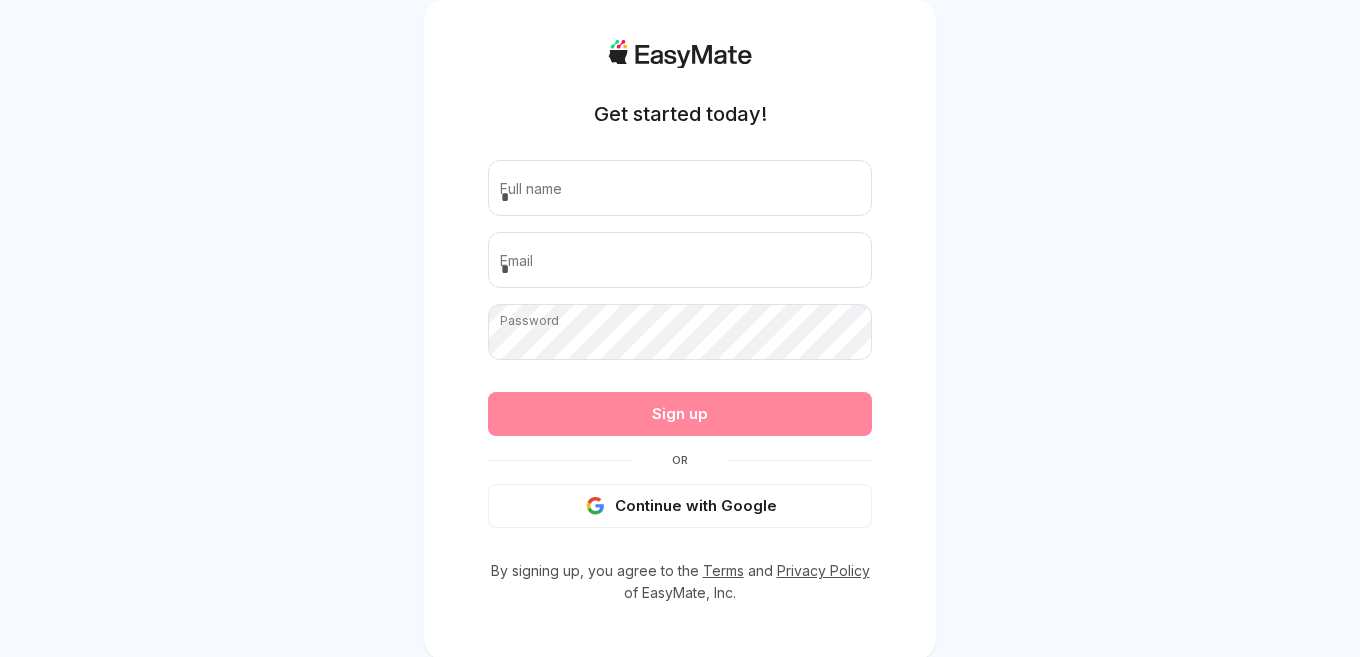 scroll, scrollTop: 0, scrollLeft: 0, axis: both 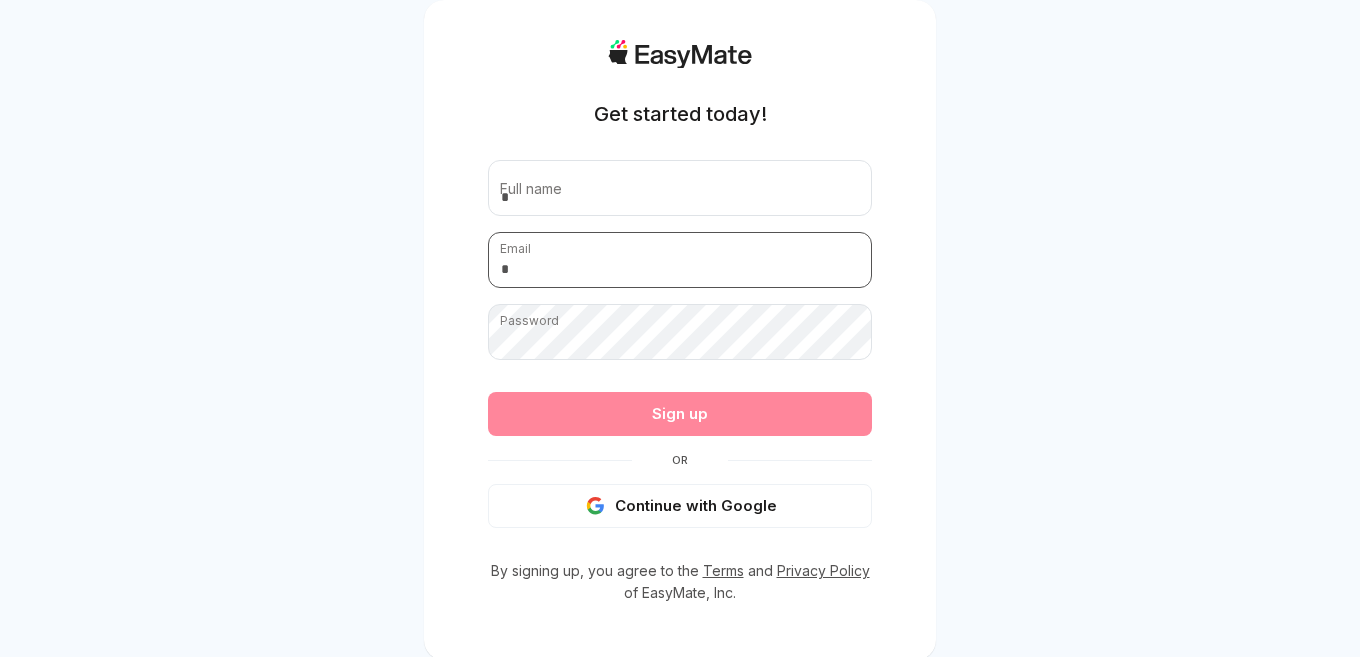 click at bounding box center [680, 260] 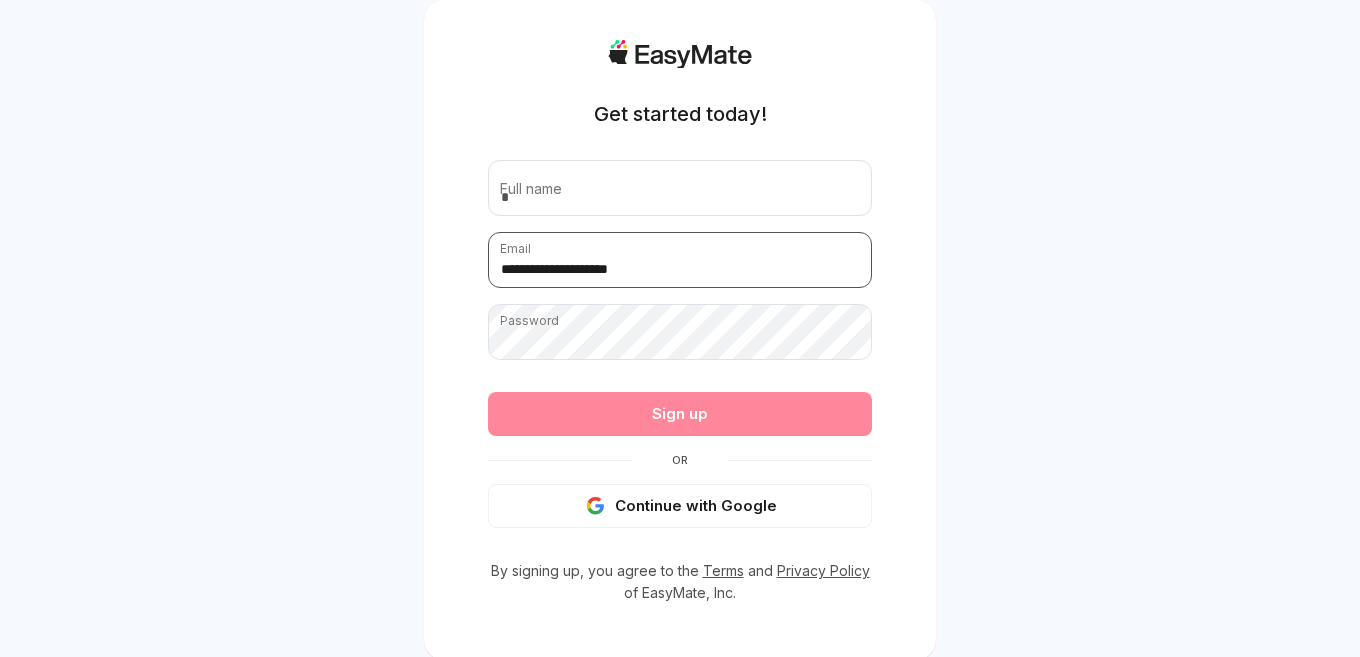 type on "**********" 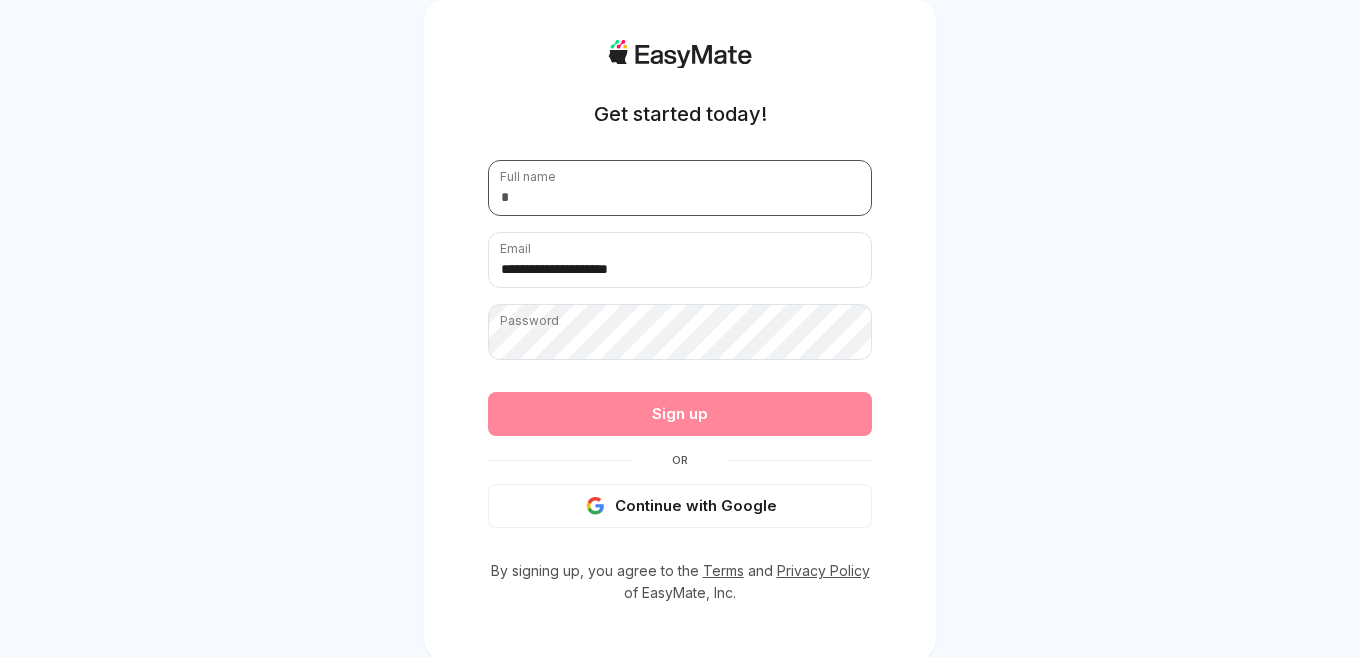 click at bounding box center [680, 188] 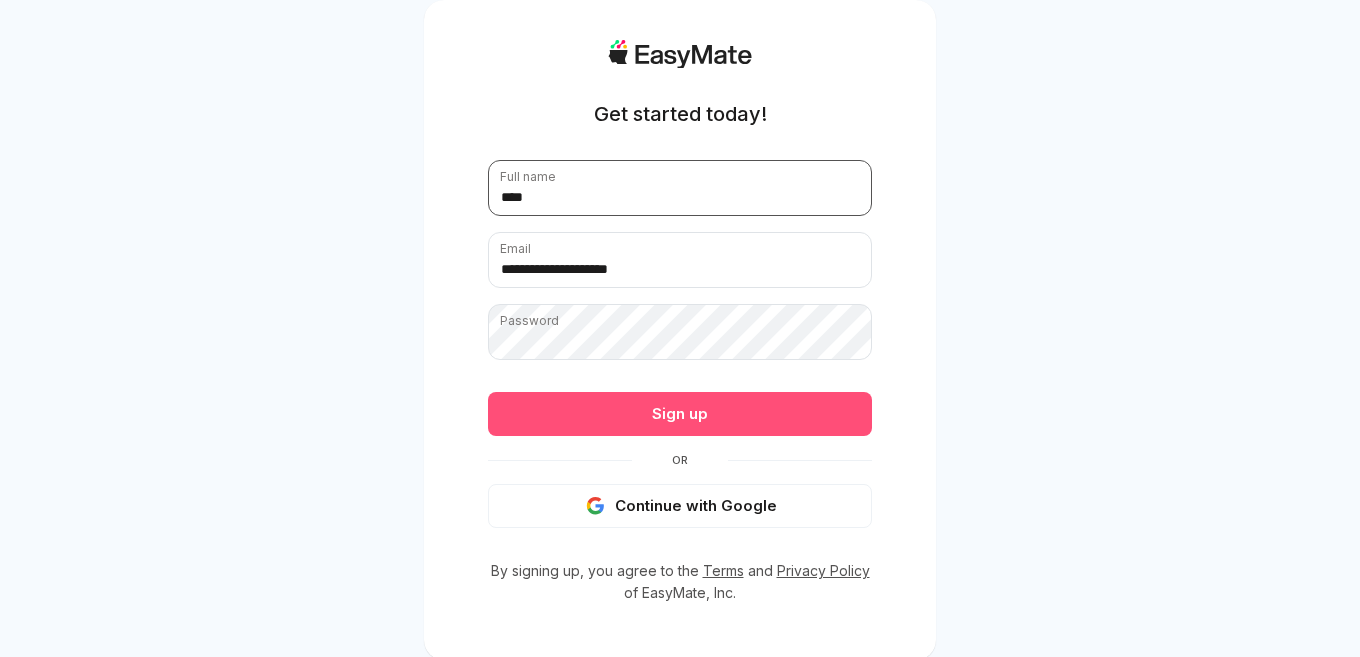 type on "****" 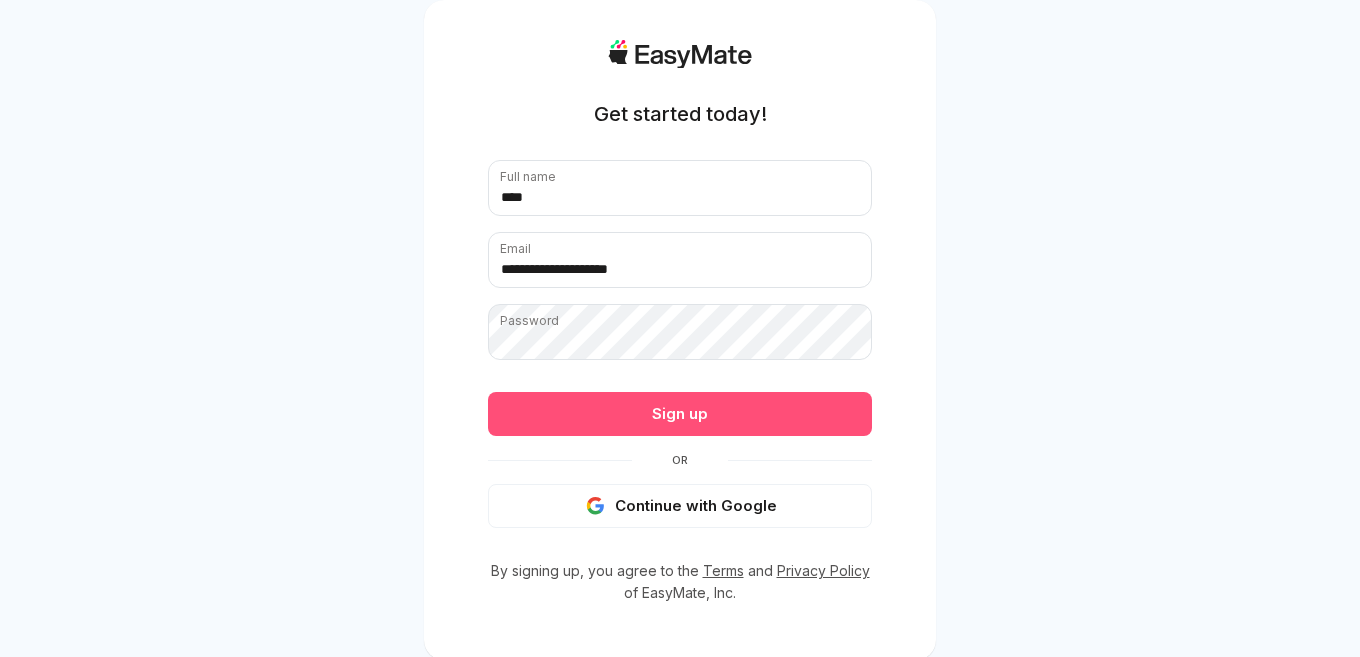 click on "Sign up" at bounding box center (680, 414) 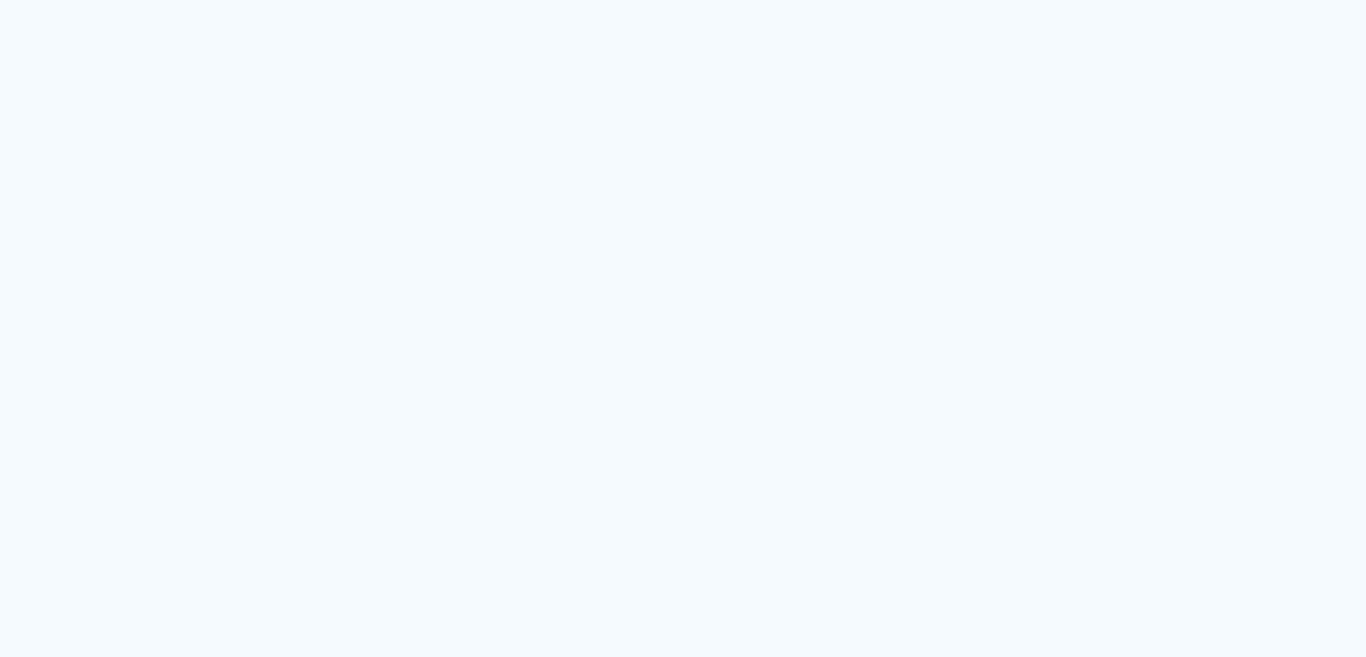 scroll, scrollTop: 0, scrollLeft: 0, axis: both 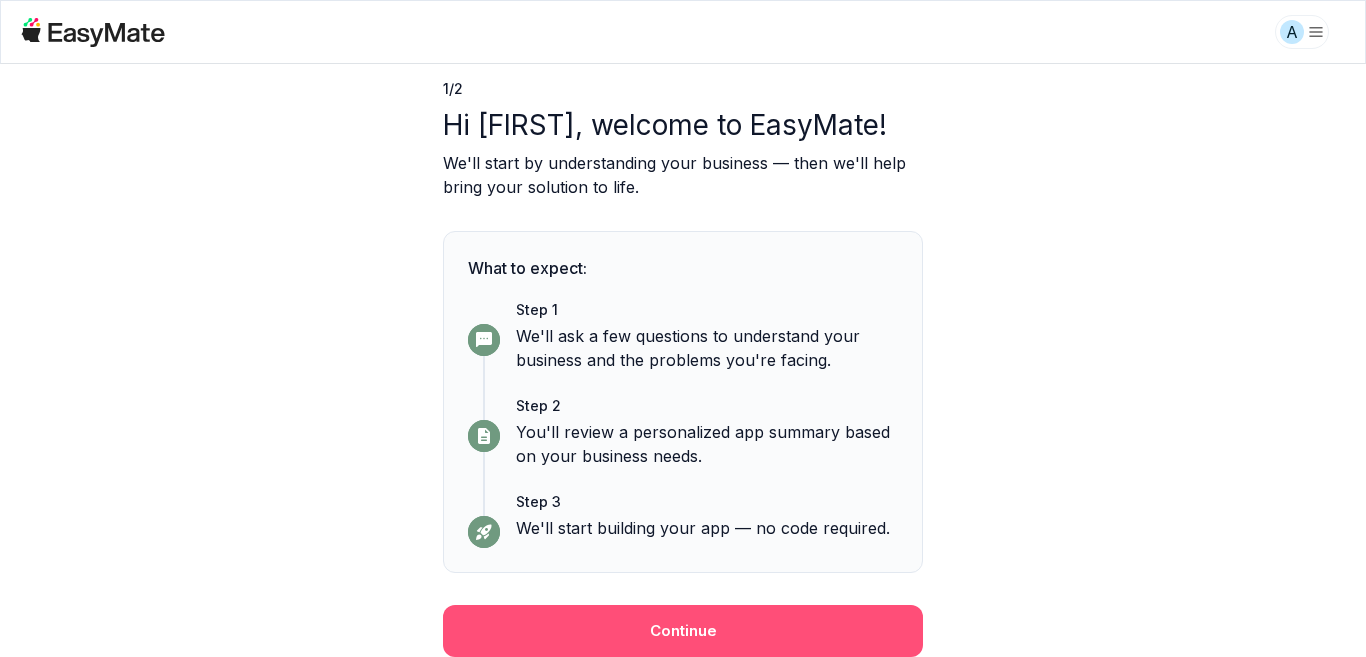 click on "Continue" at bounding box center (683, 631) 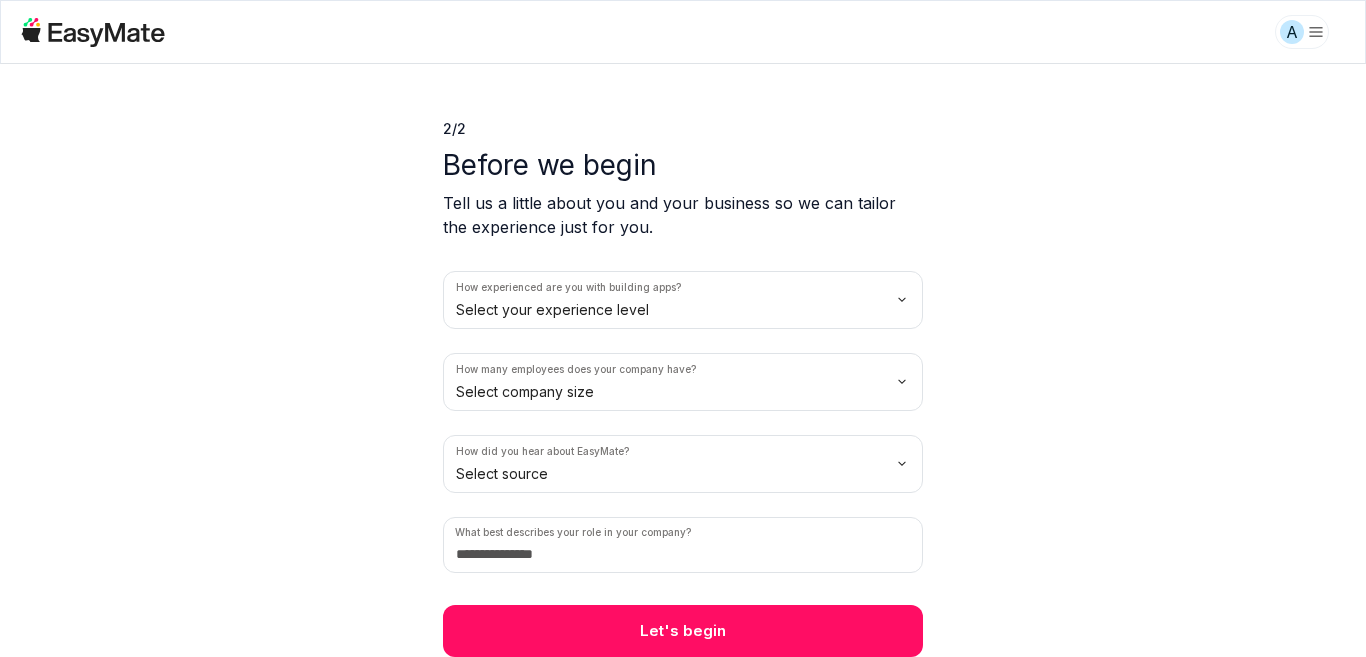 scroll, scrollTop: 33, scrollLeft: 0, axis: vertical 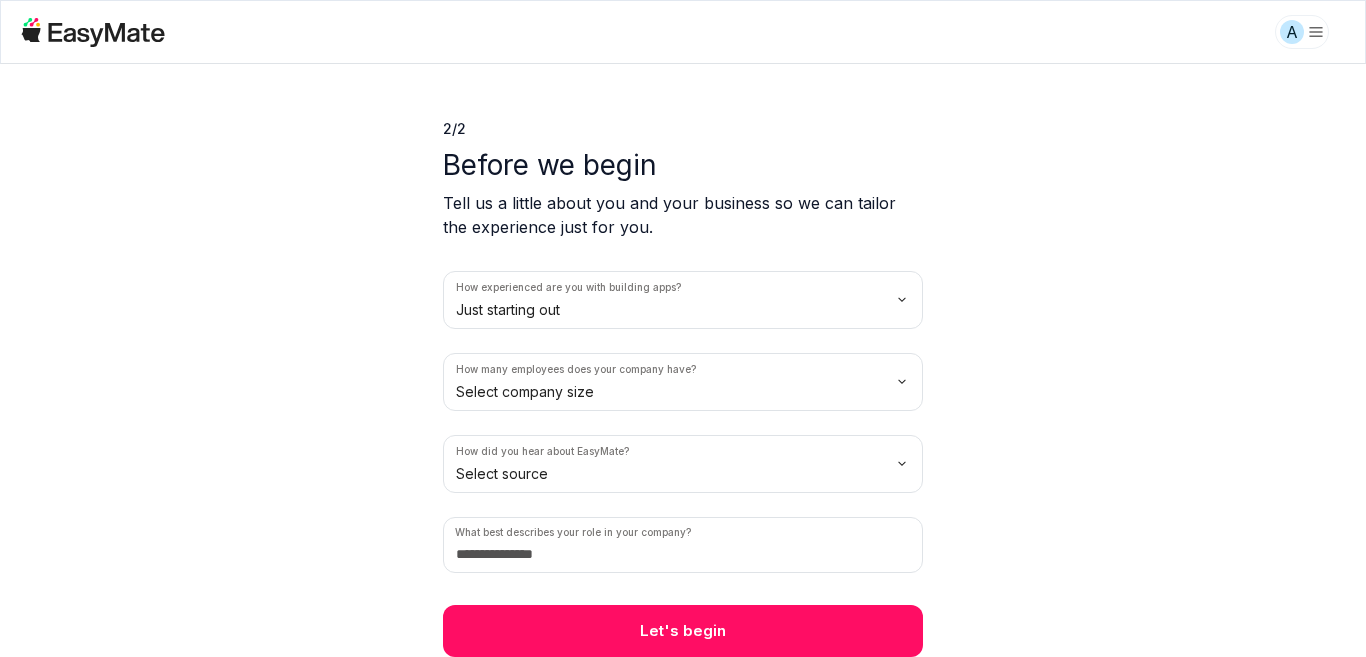 click on "A 2 / 2 Before we begin Tell us a little about you and your business so we can tailor the experience just for you. How experienced are you with building apps? Just starting out How many employees does your company have? Select company size How did you hear about EasyMate? Select source What best describes your role in your company? Let's begin" at bounding box center (683, 328) 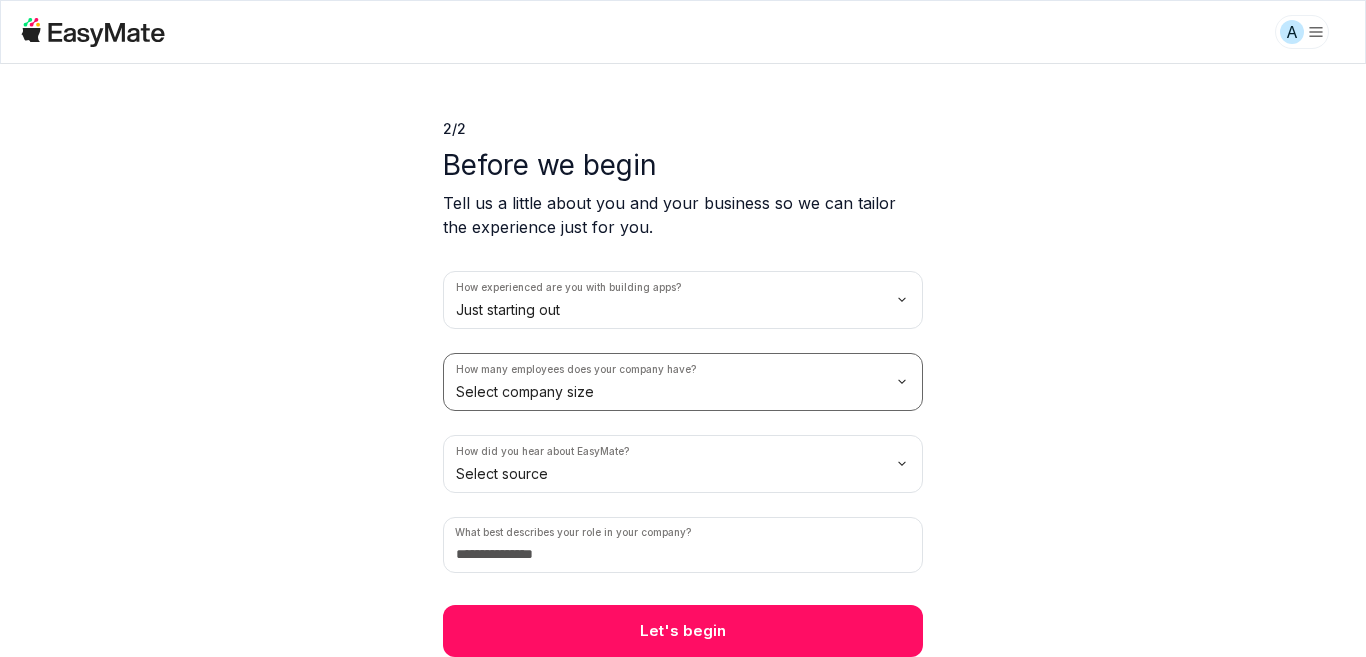 click on "A 2 / 2 Before we begin Tell us a little about you and your business so we can tailor the experience just for you. How experienced are you with building apps? Just starting out How many employees does your company have? Select company size How did you hear about EasyMate? Select source What best describes your role in your company? Let's begin" at bounding box center [683, 328] 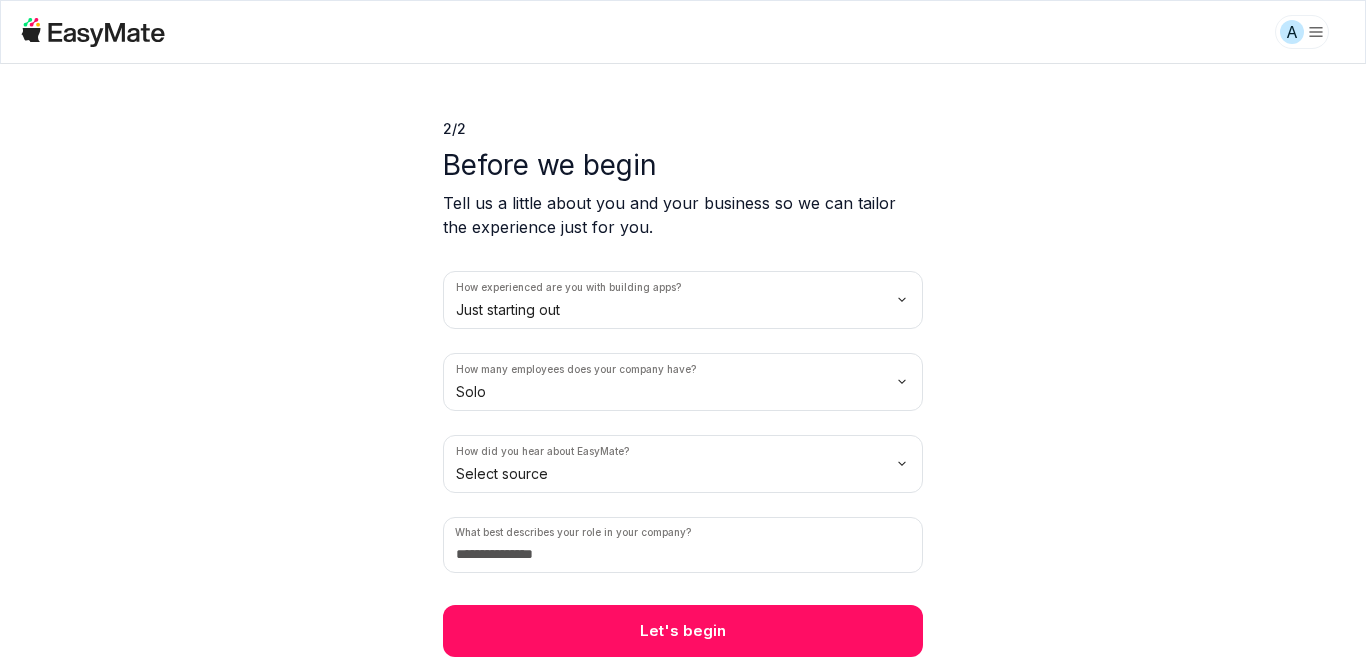 click on "A 2 / 2 Before we begin Tell us a little about you and your business so we can tailor the experience just for you. How experienced are you with building apps? Just starting out How many employees does your company have? Solo How did you hear about EasyMate? Select source What best describes your role in your company? Let's begin" at bounding box center (683, 328) 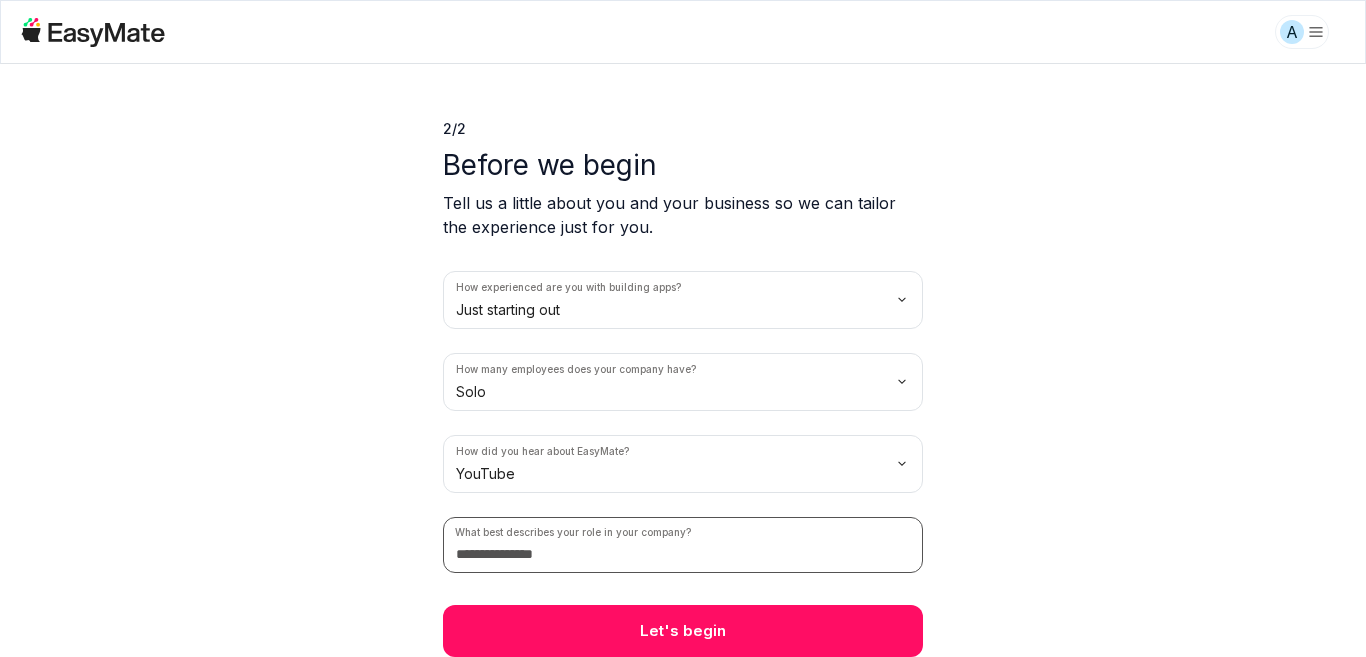 click at bounding box center [683, 545] 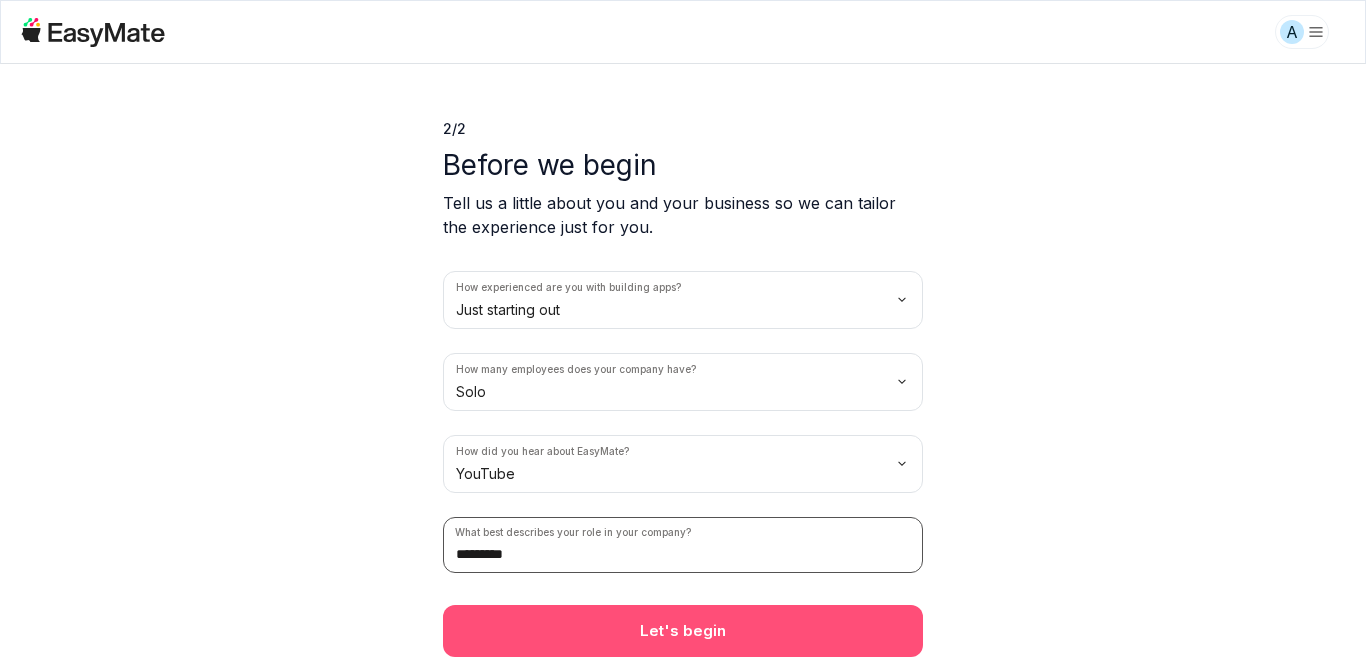 type on "*********" 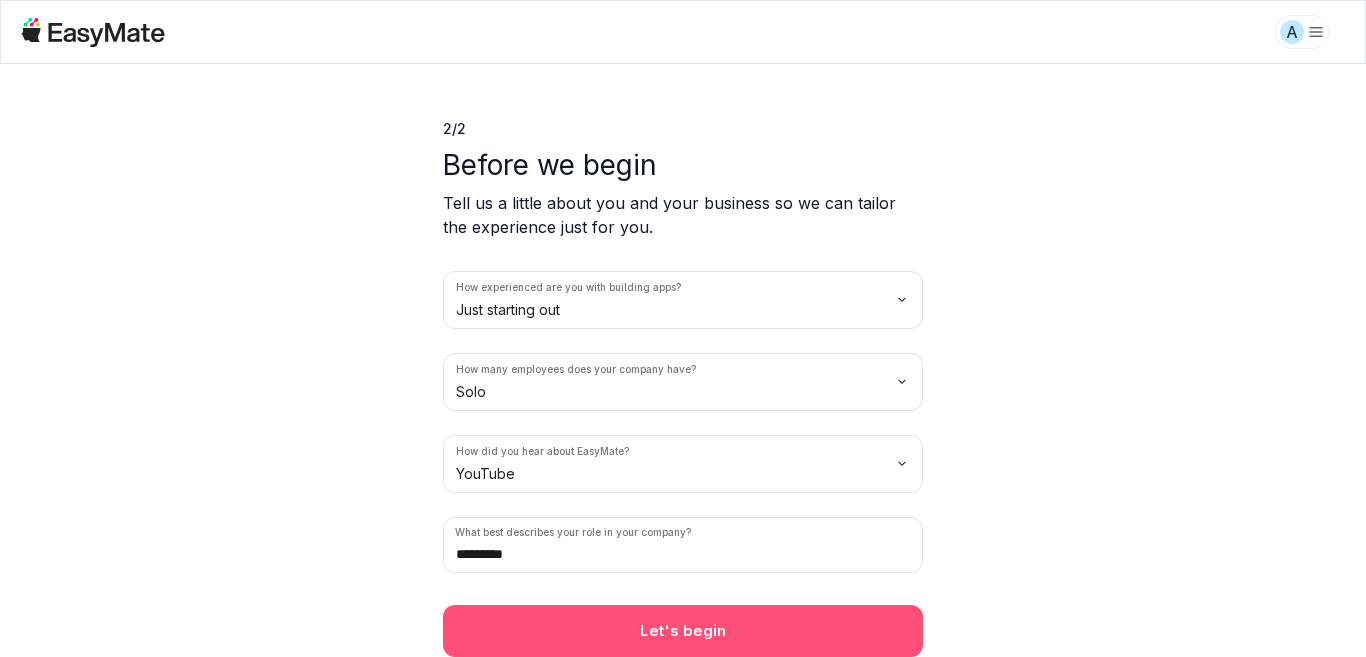 click on "Let's begin" at bounding box center [683, 631] 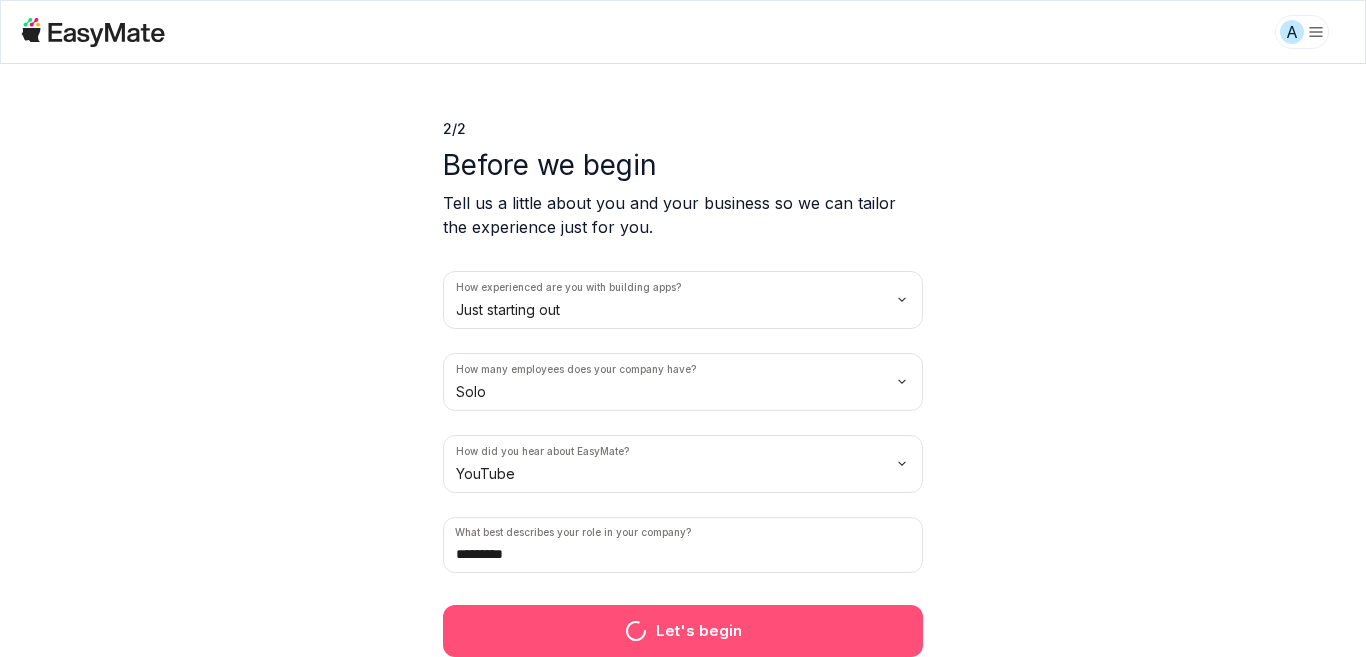 scroll, scrollTop: 0, scrollLeft: 0, axis: both 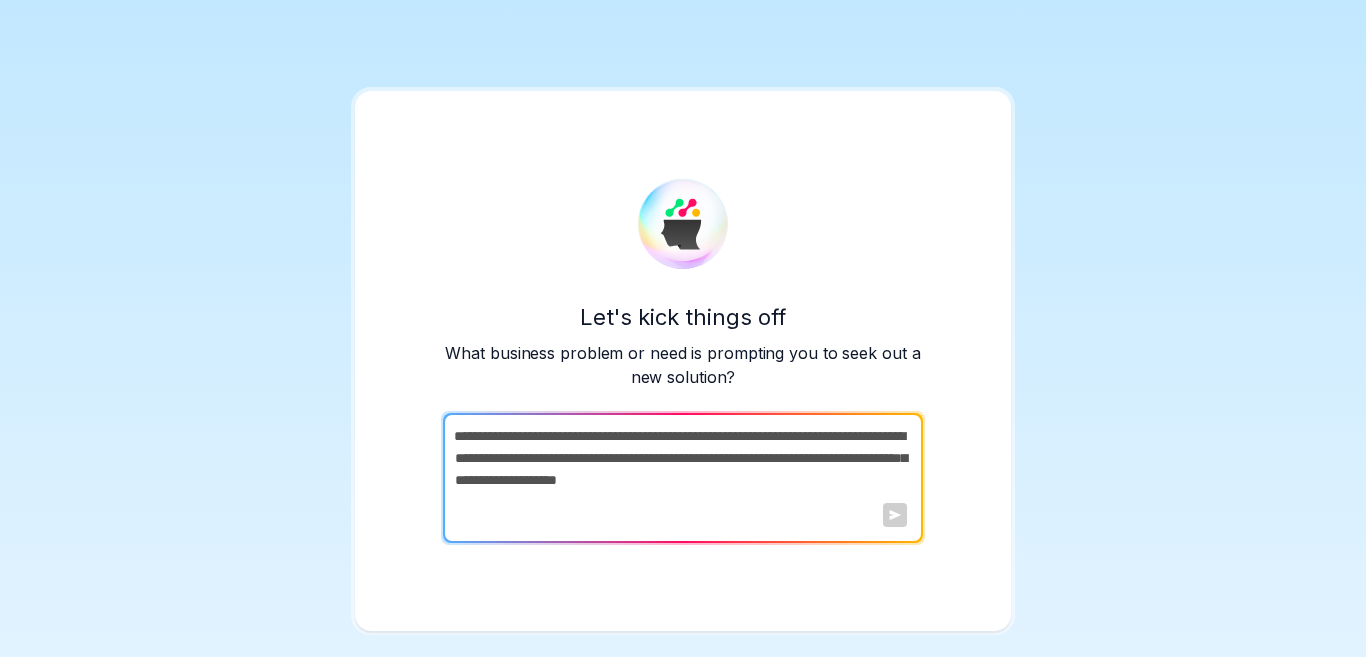 click at bounding box center [895, 515] 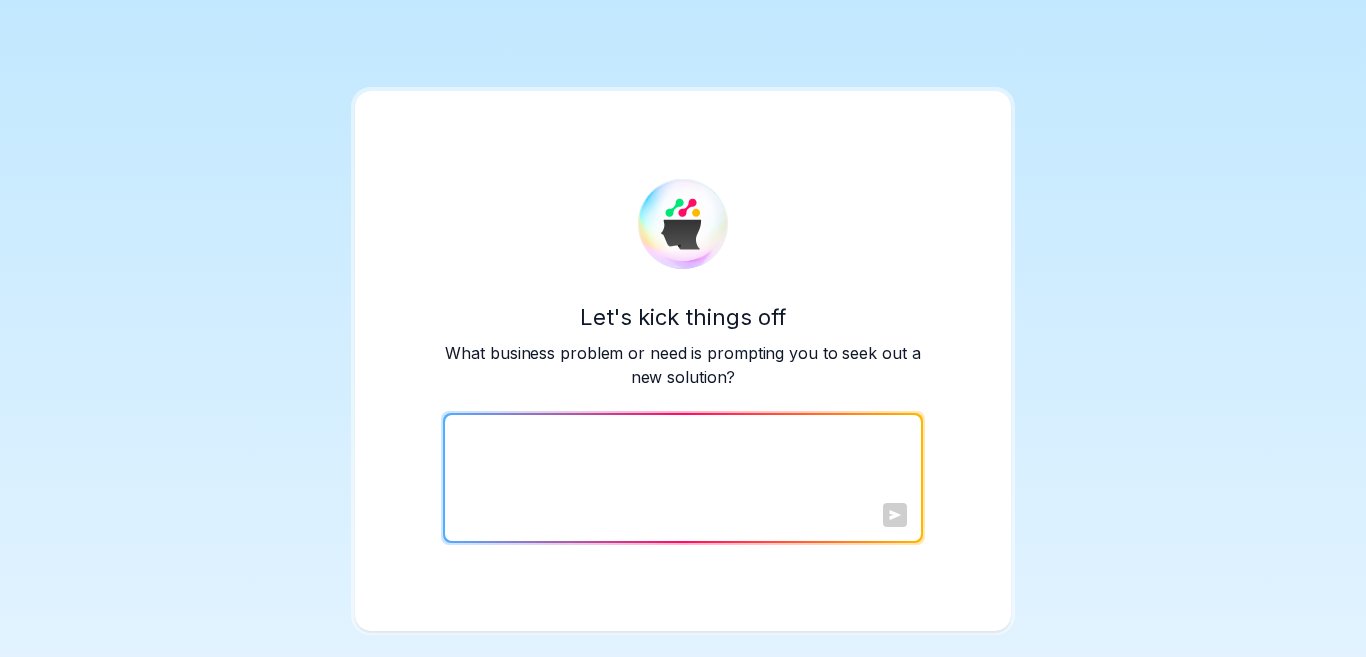 type 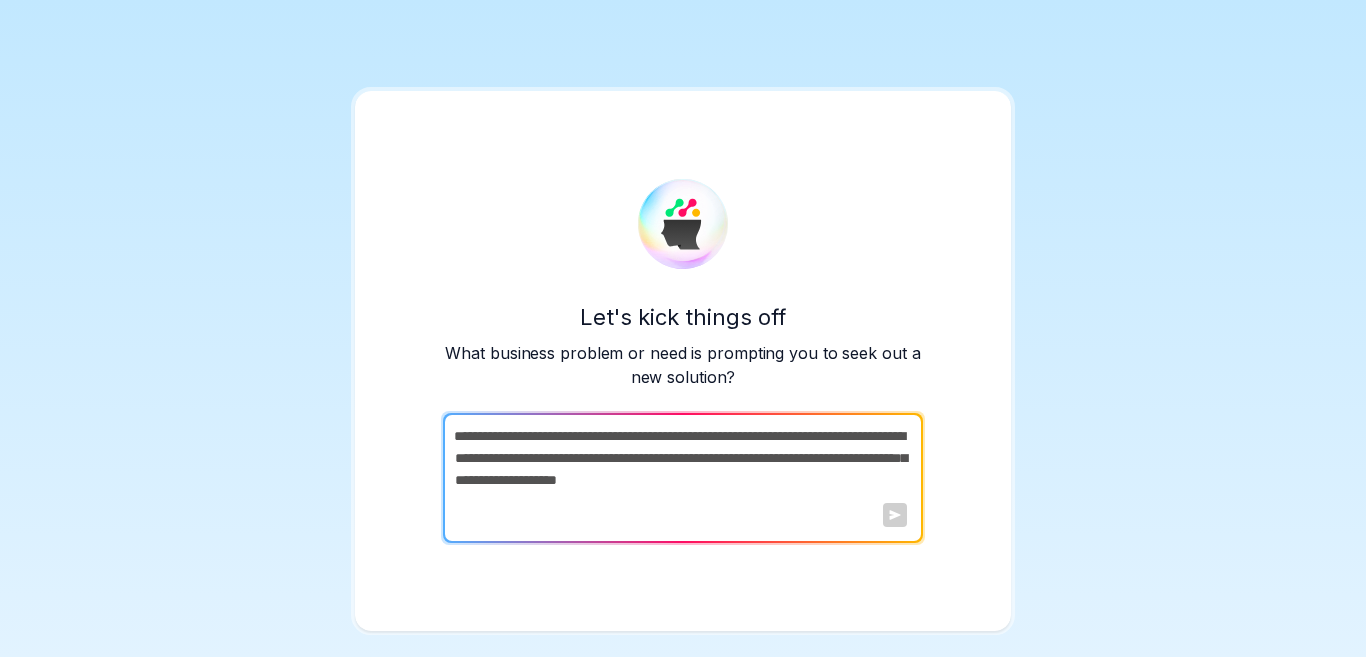 drag, startPoint x: 458, startPoint y: 434, endPoint x: 599, endPoint y: 474, distance: 146.56398 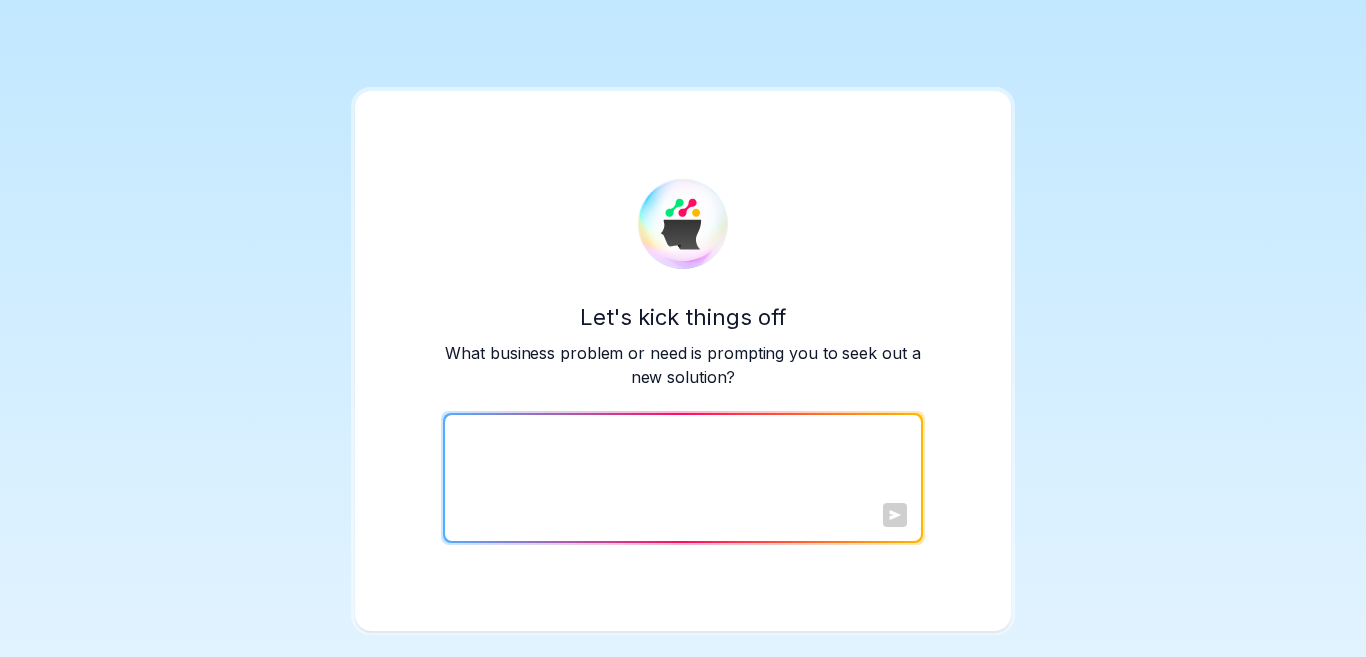 type on "*" 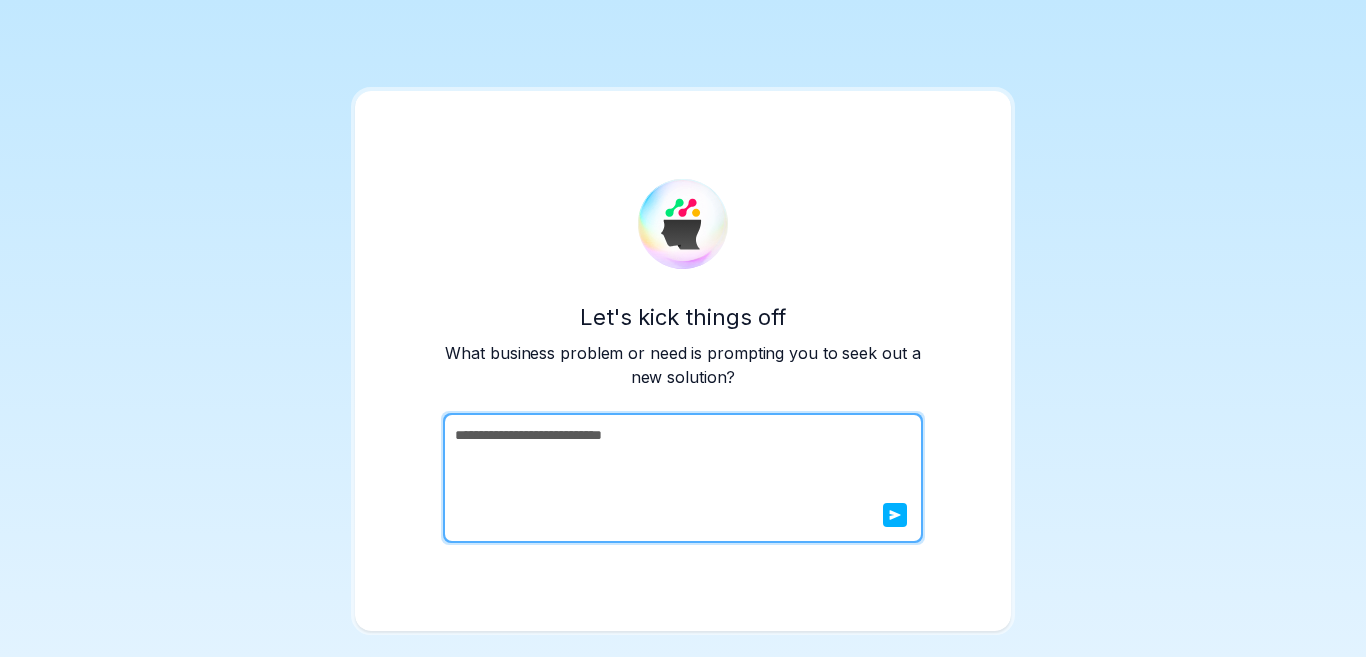 type on "**********" 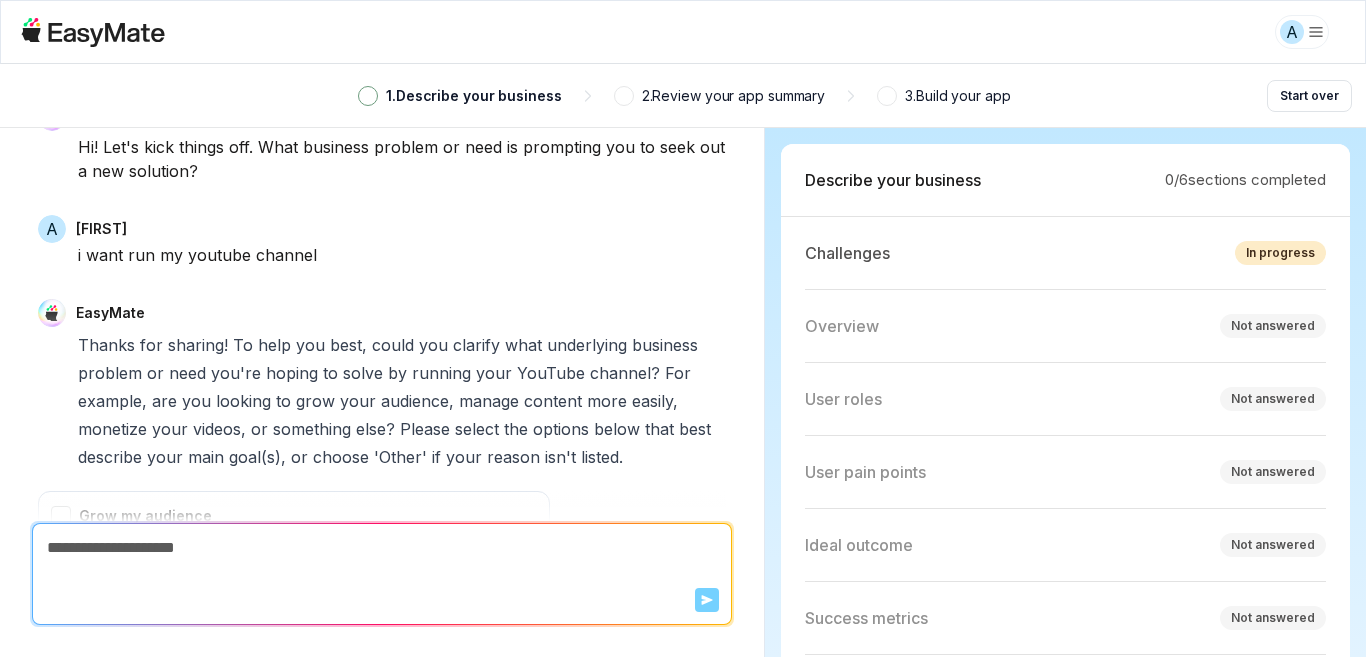 scroll, scrollTop: 513, scrollLeft: 0, axis: vertical 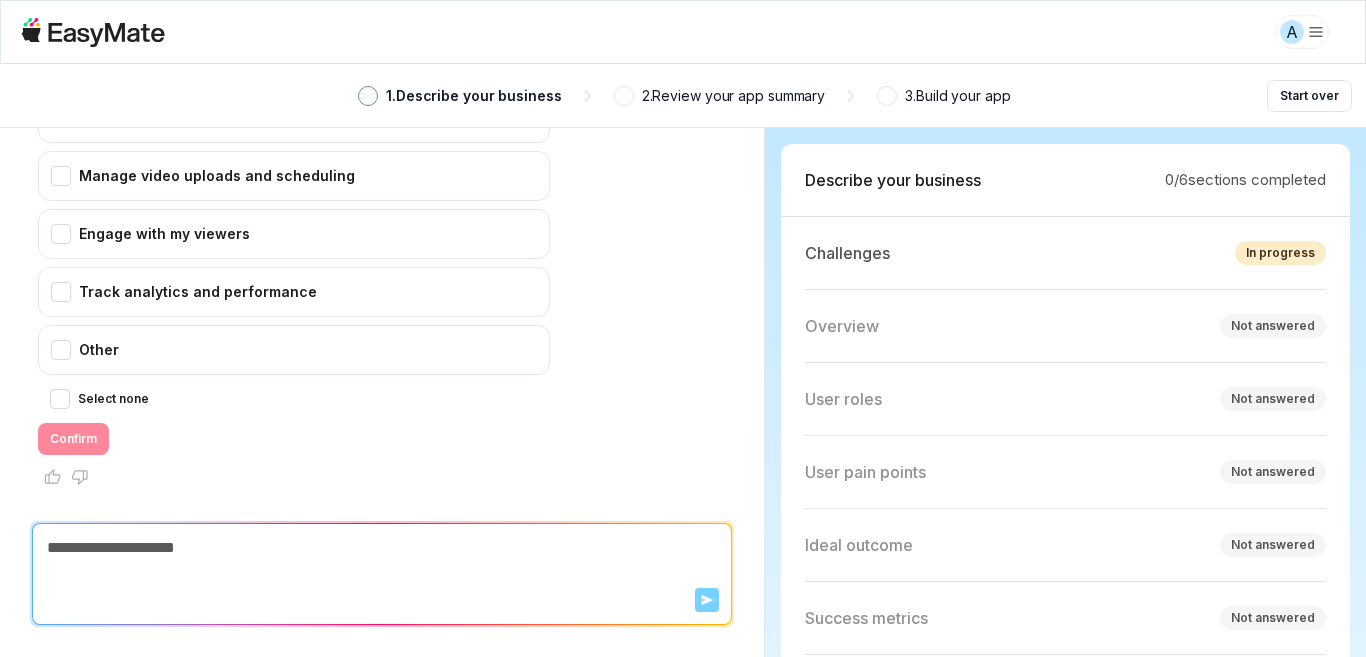 click on "A 1 .  Describe your business 2 .  Review your app summary 3 .  Build your app Start over EasyMate Hi! Let's kick things off. What business problem or need is prompting you to seek out a new solution? A Ashu i want run my youtube channel EasyMate Thanks   for   sharing!   To   help   you   best,   could   you   clarify   what   underlying   business   problem   or   need   you're   hoping   to   solve   by   running   your   YouTube   channel?   For   example,   are   you   looking   to   grow   your   audience,   manage   content   more   easily,   monetize   your   videos,   or   something   else?   Please   select   the   options   below   that   best   describe   your   main   goal(s),   or   choose   'Other'   if   your   reason   isn't   listed. Grow my audience Monetize my content Manage video uploads and scheduling Engage with my viewers Track analytics and performance Other Select none Confirm Scroll to bottom Send Describe your business 0 / 6  sections completed *" at bounding box center (683, 328) 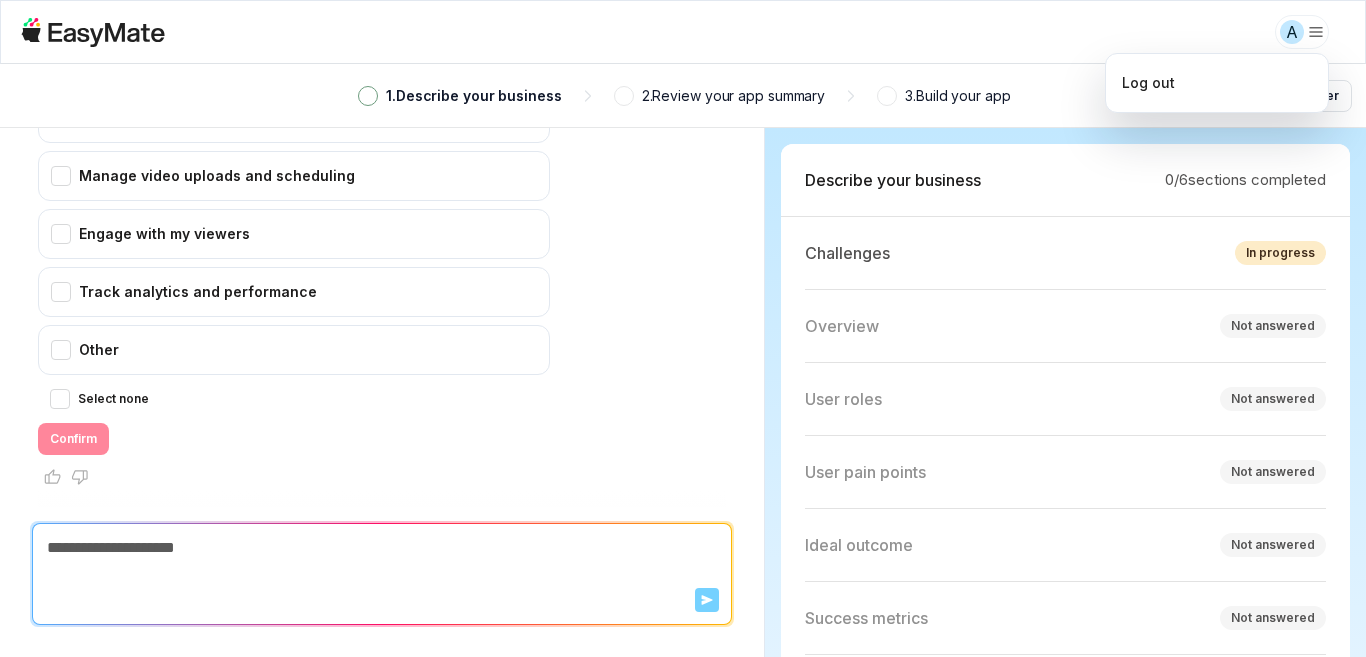 click on "A 1 .  Describe your business 2 .  Review your app summary 3 .  Build your app Start over EasyMate Hi! Let's kick things off. What business problem or need is prompting you to seek out a new solution? A Ashu i want run my youtube channel EasyMate Thanks   for   sharing!   To   help   you   best,   could   you   clarify   what   underlying   business   problem   or   need   you're   hoping   to   solve   by   running   your   YouTube   channel?   For   example,   are   you   looking   to   grow   your   audience,   manage   content   more   easily,   monetize   your   videos,   or   something   else?   Please   select   the   options   below   that   best   describe   your   main   goal(s),   or   choose   'Other'   if   your   reason   isn't   listed. Grow my audience Monetize my content Manage video uploads and scheduling Engage with my viewers Track analytics and performance Other Select none Confirm Scroll to bottom Send Describe your business 0 / 6  sections completed *" at bounding box center [683, 328] 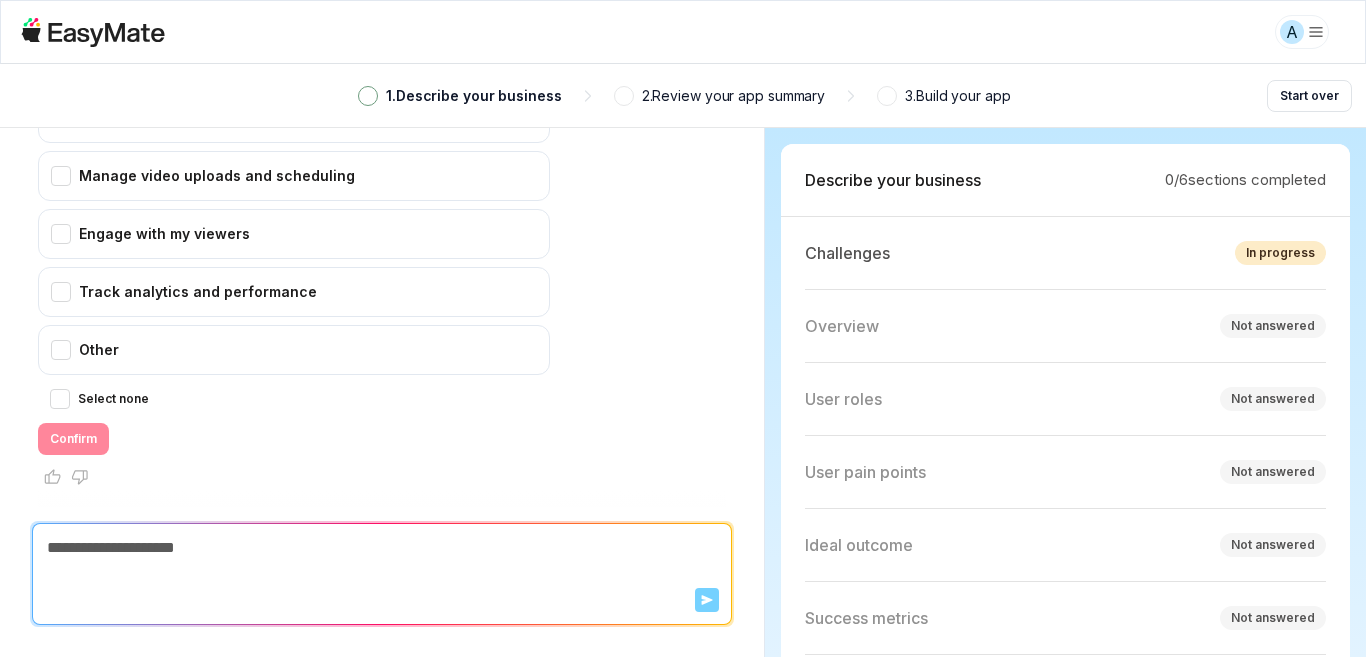 type on "*" 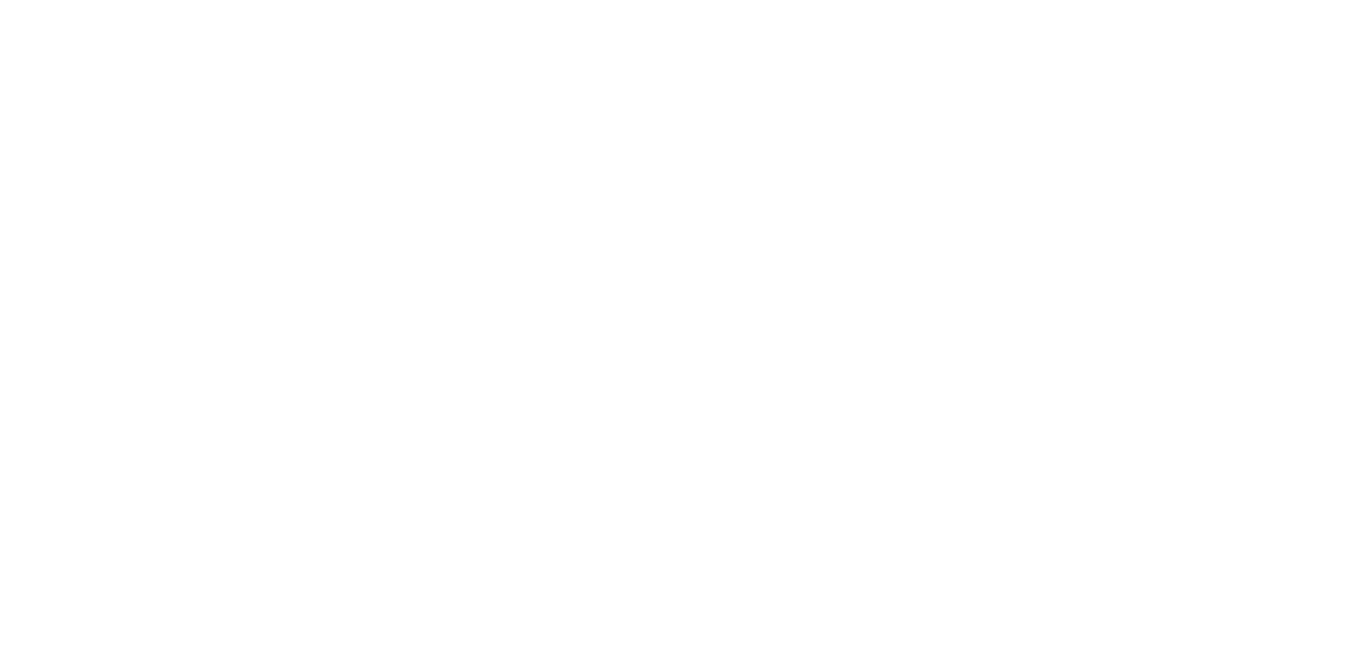 scroll, scrollTop: 0, scrollLeft: 0, axis: both 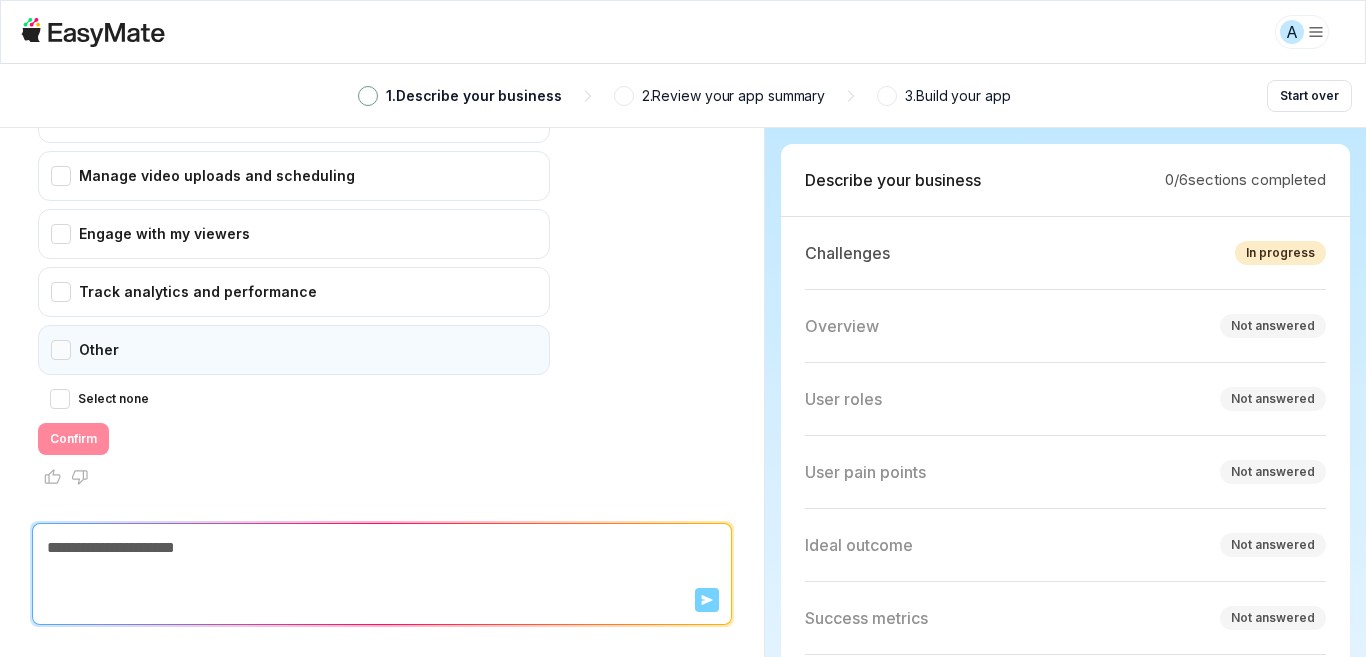 click on "Other" at bounding box center [294, 350] 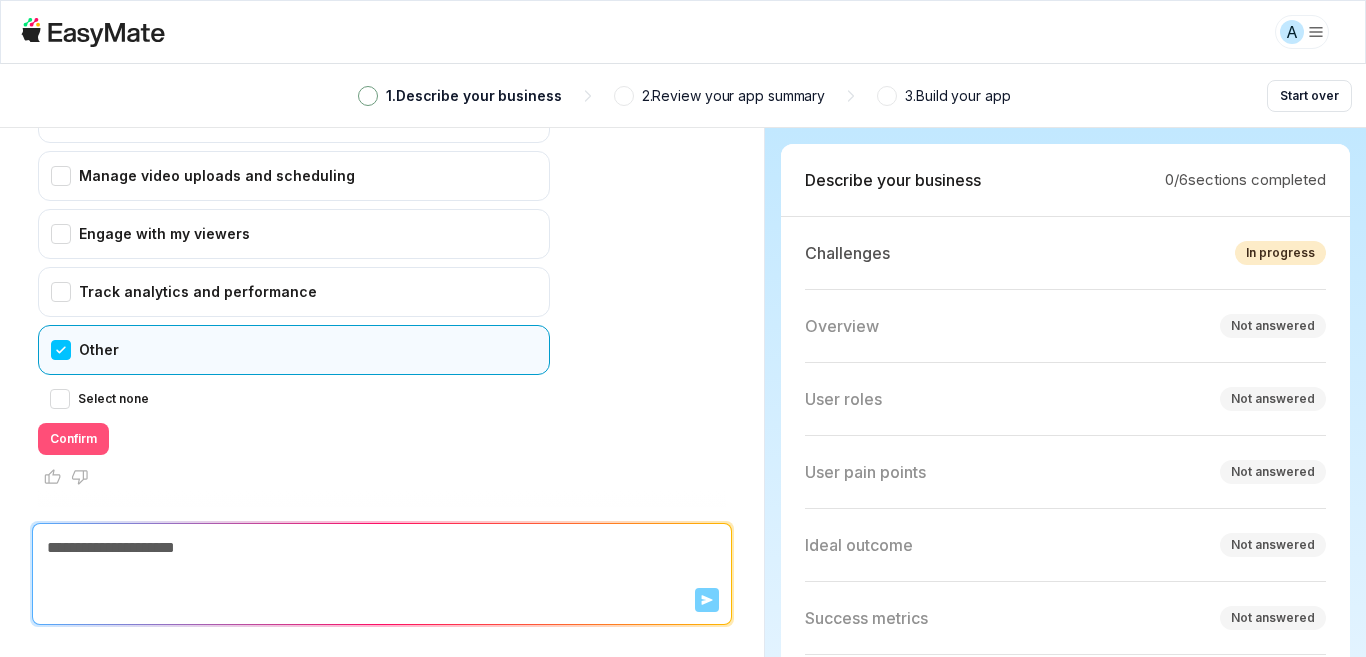 click on "Confirm" at bounding box center [73, 439] 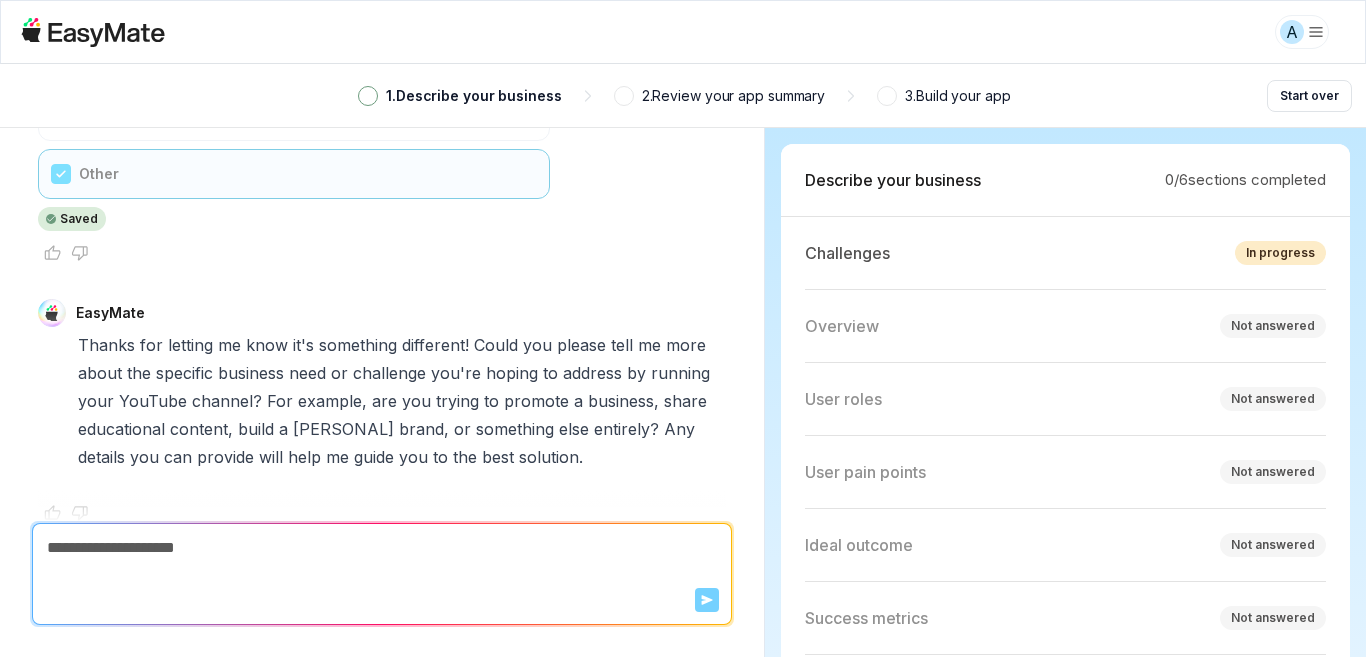 scroll, scrollTop: 725, scrollLeft: 0, axis: vertical 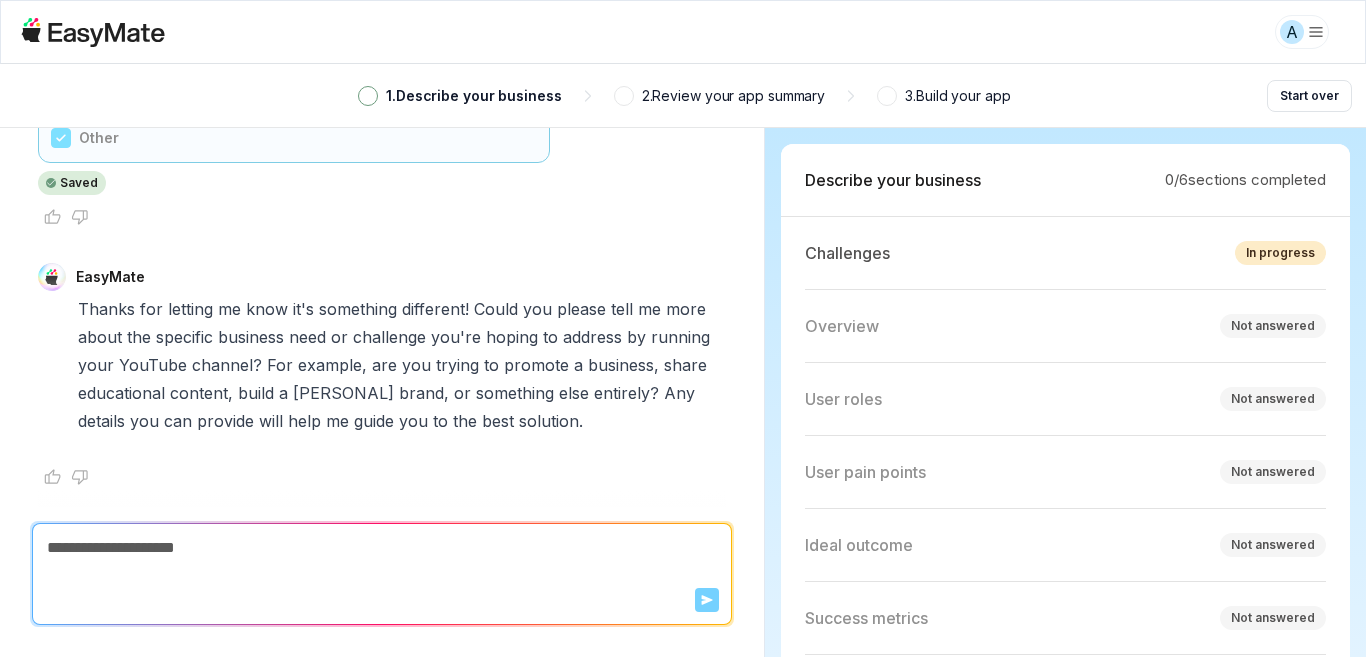 type on "*" 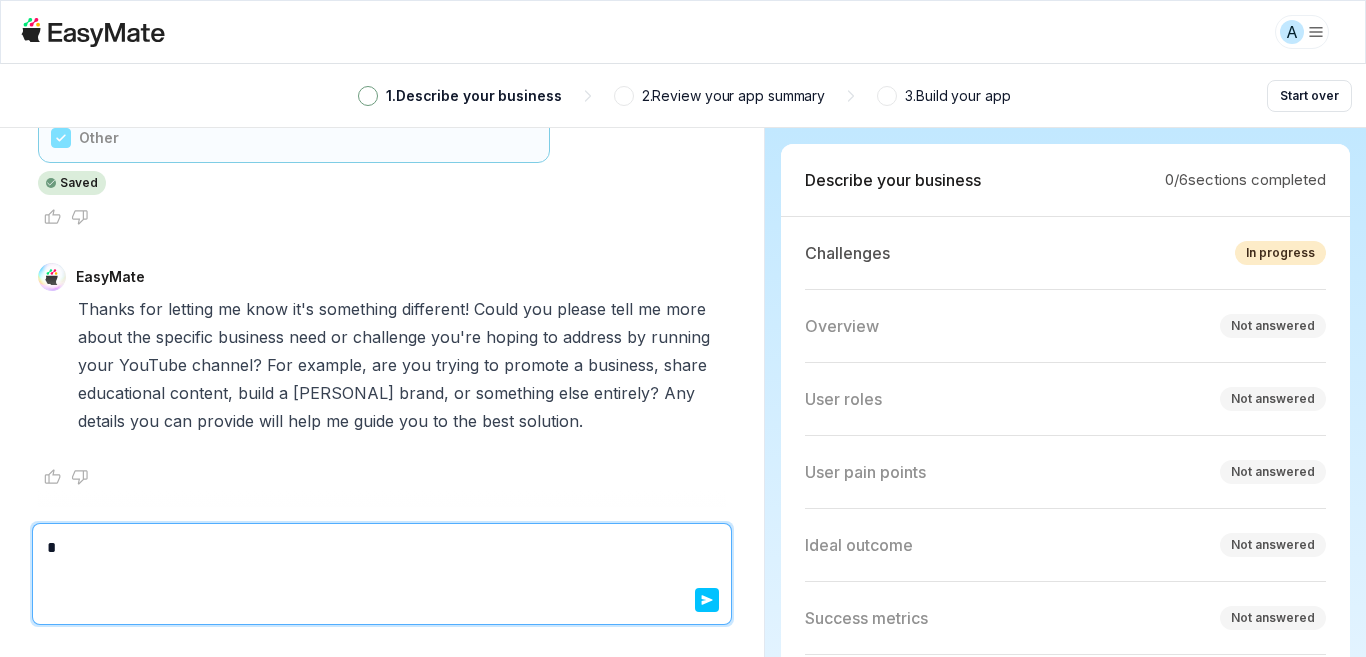 type on "*" 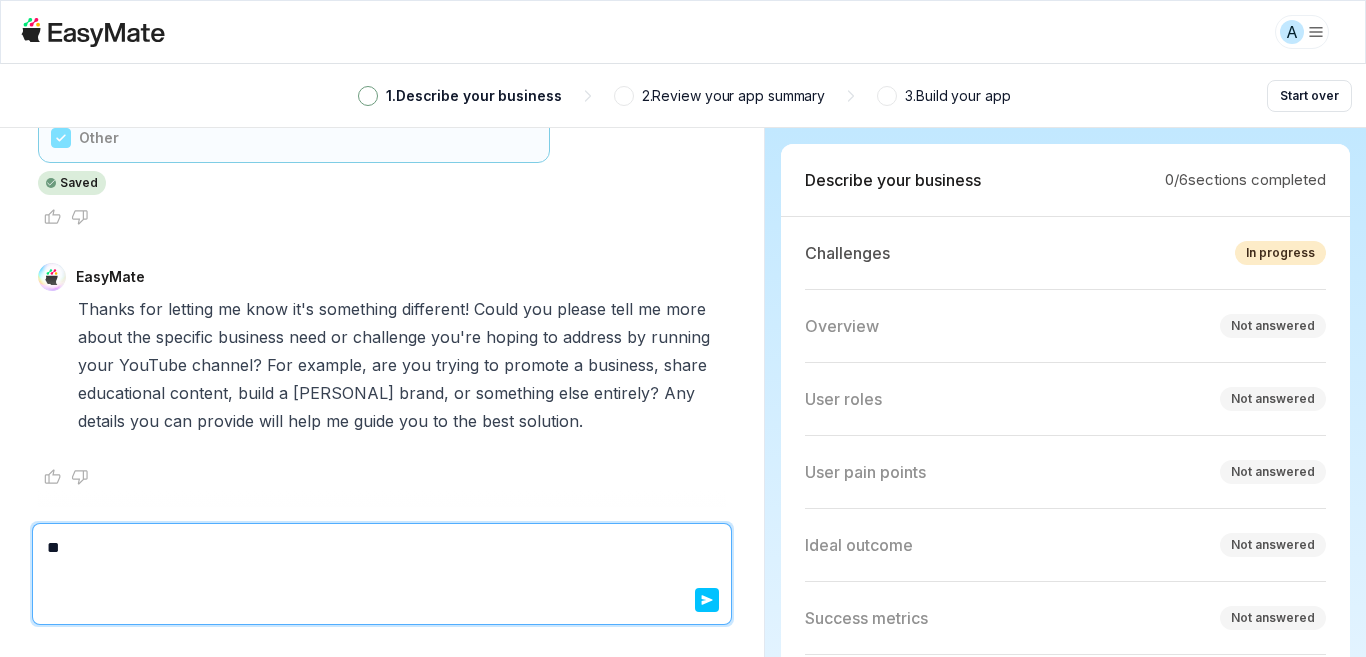 type on "*" 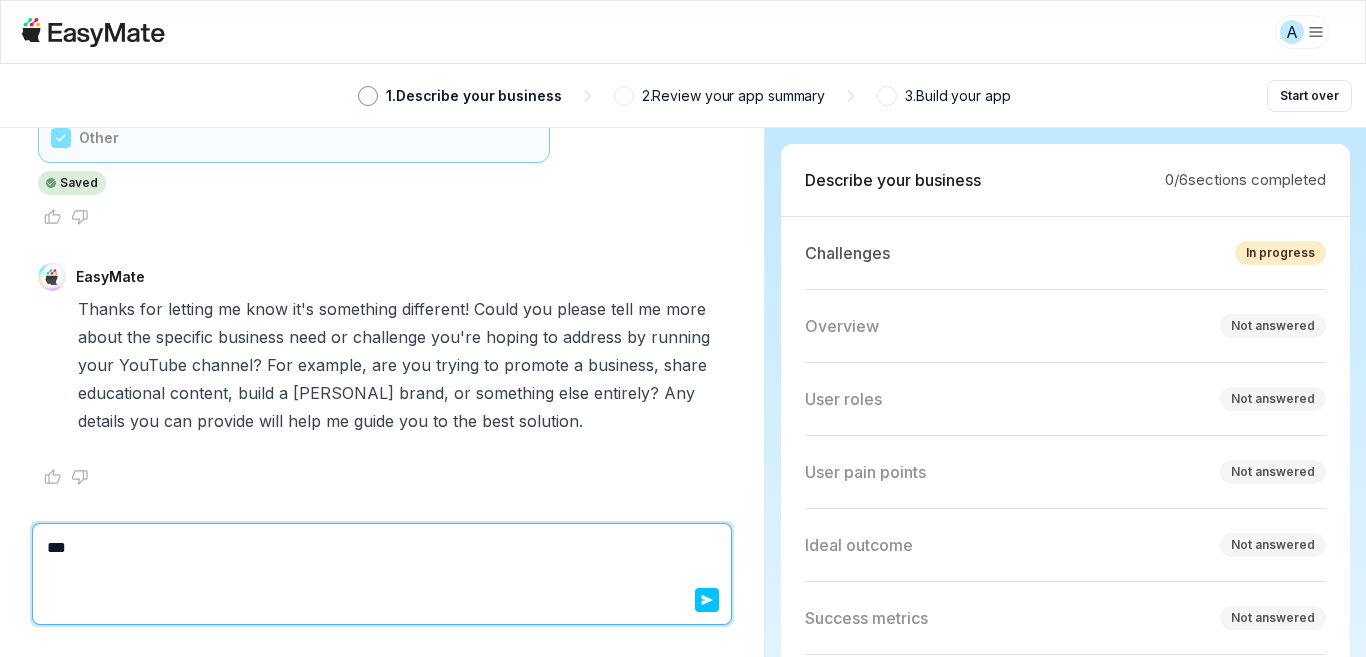 type on "*" 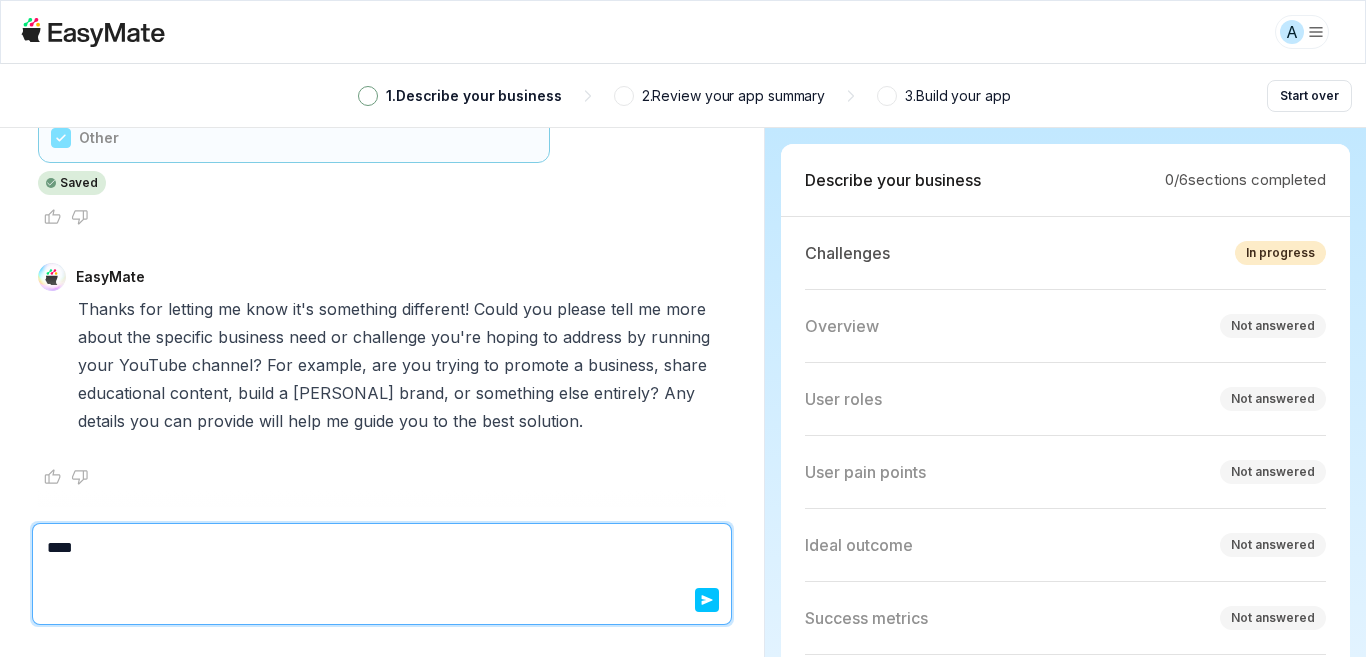 type on "*" 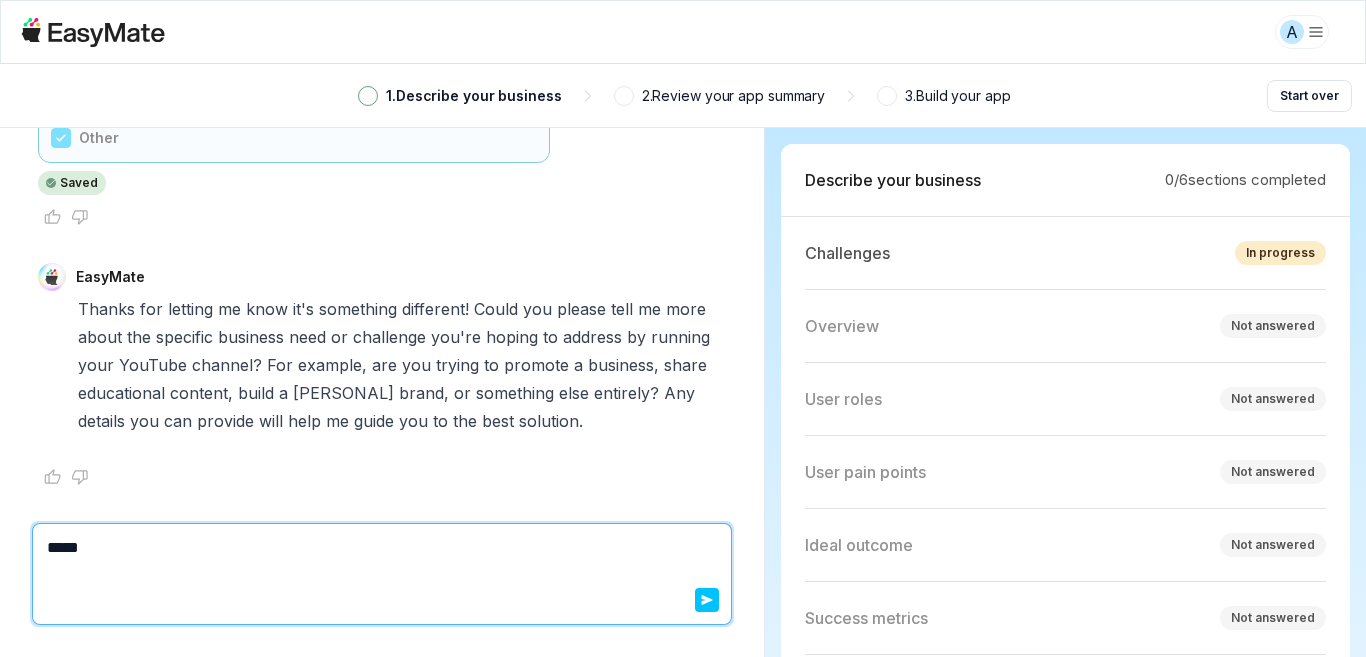 type on "*" 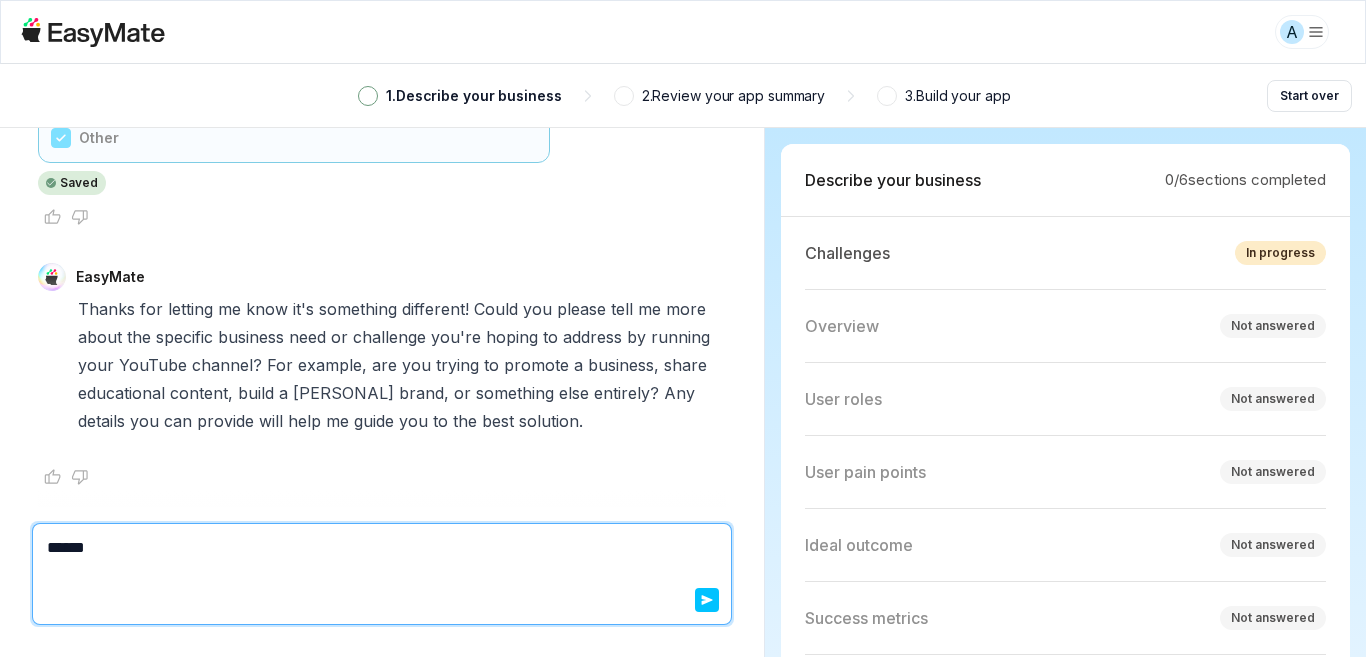 type on "*" 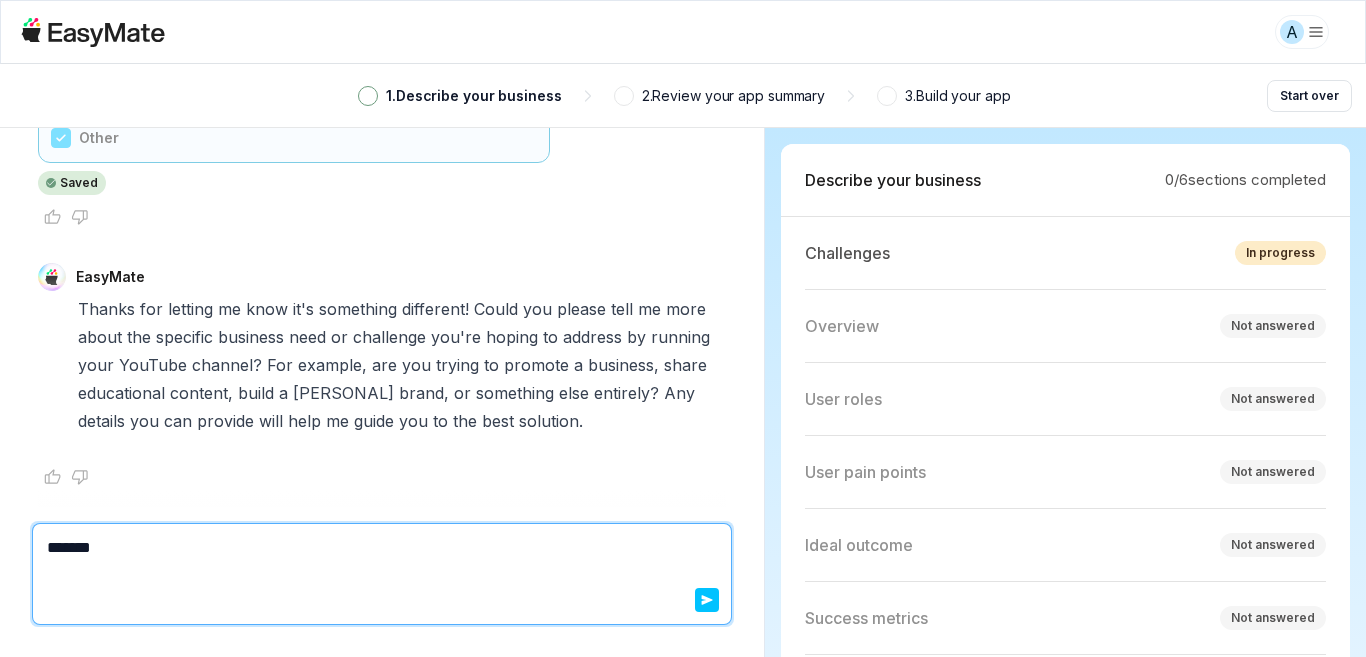type on "*" 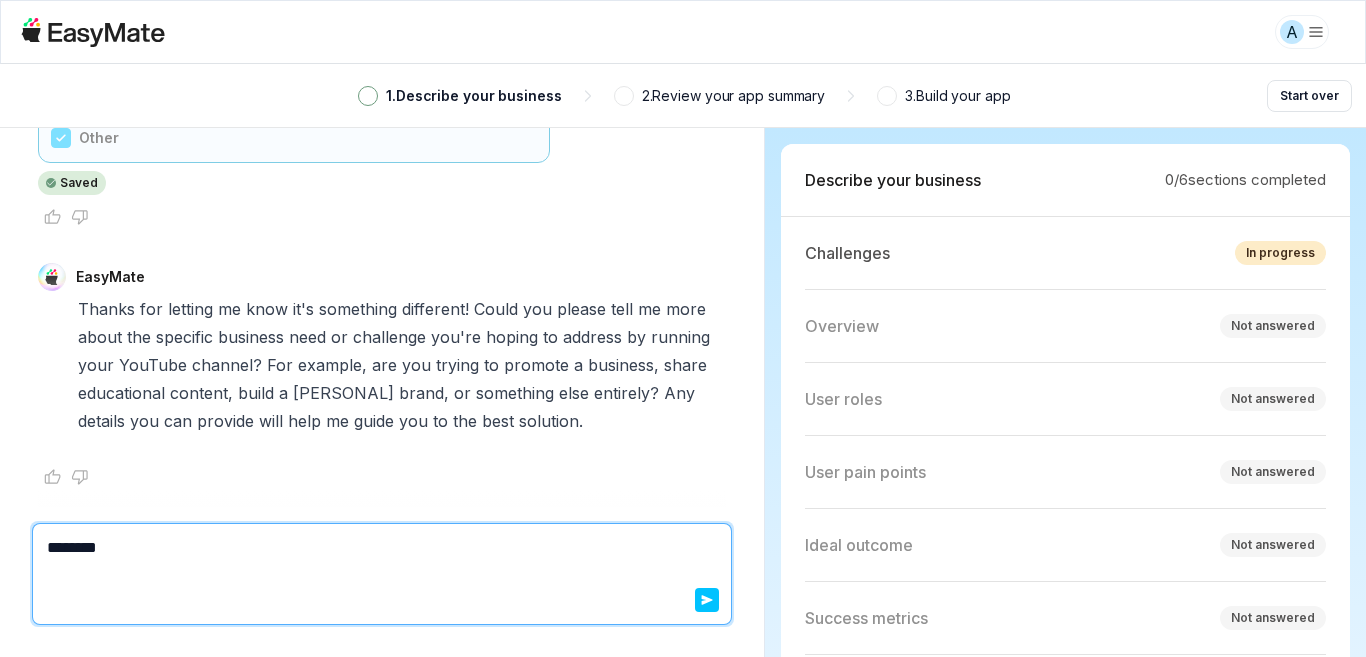 type on "*" 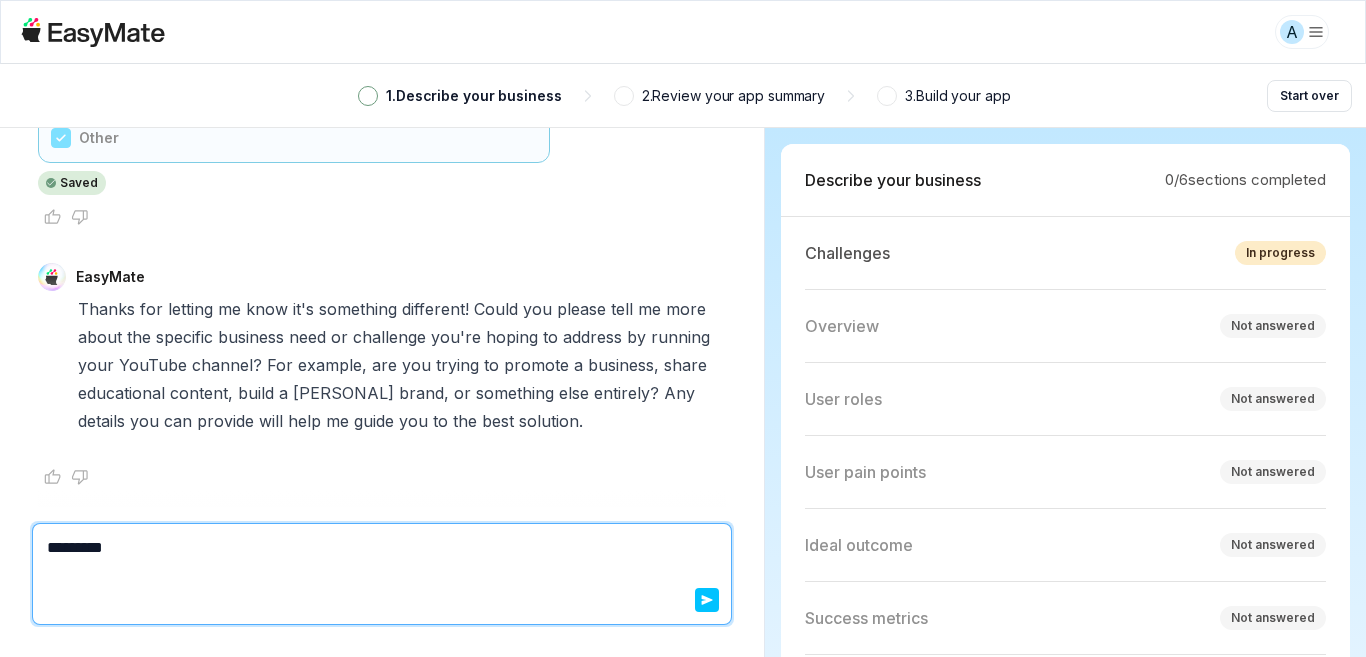 type on "*" 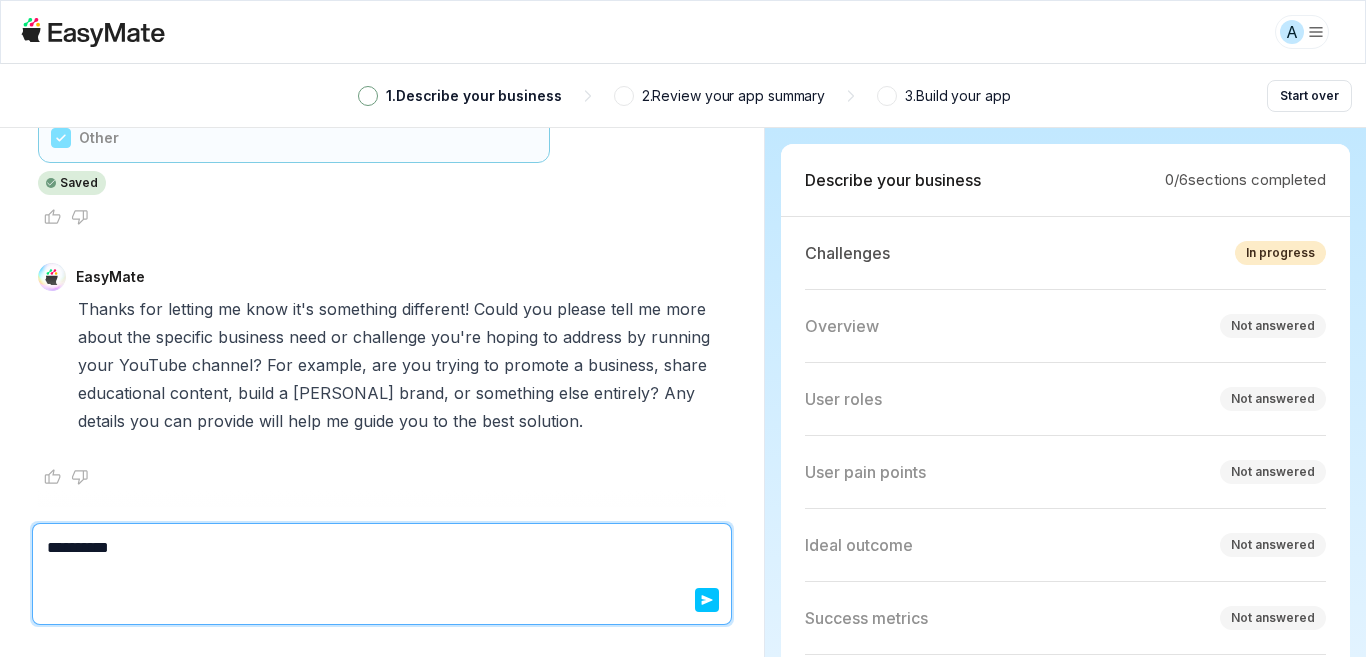 type on "*" 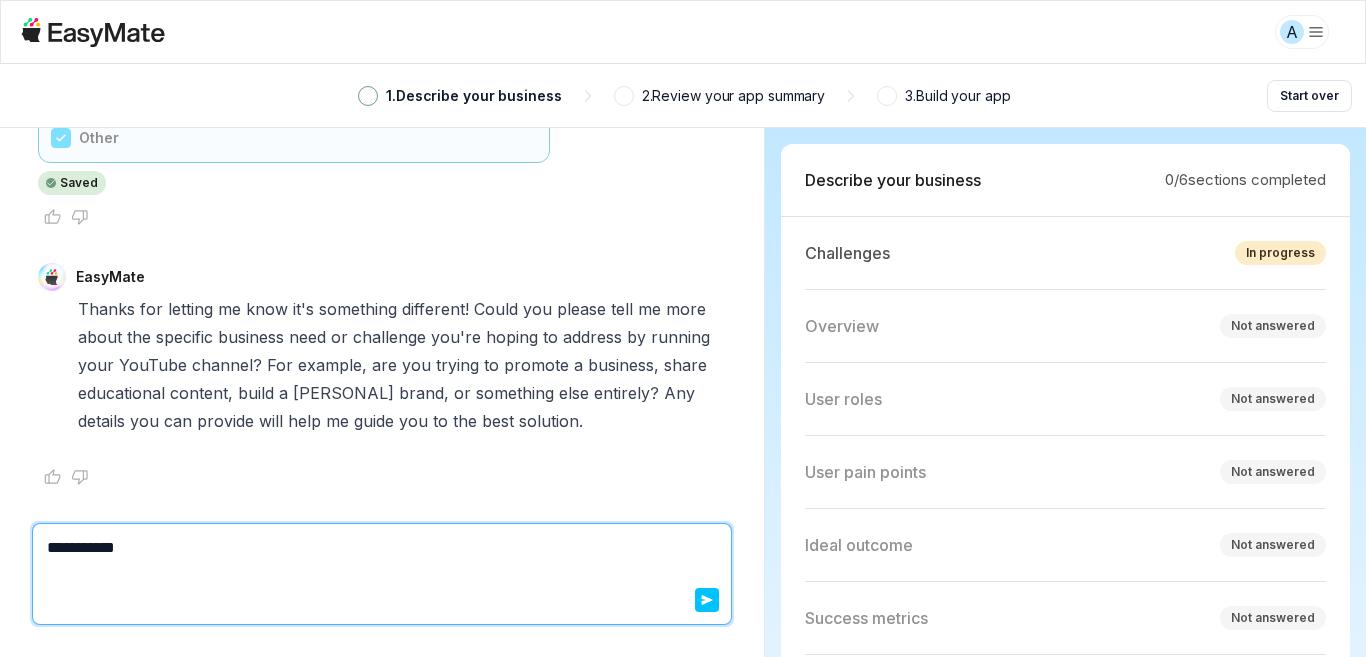 type on "*" 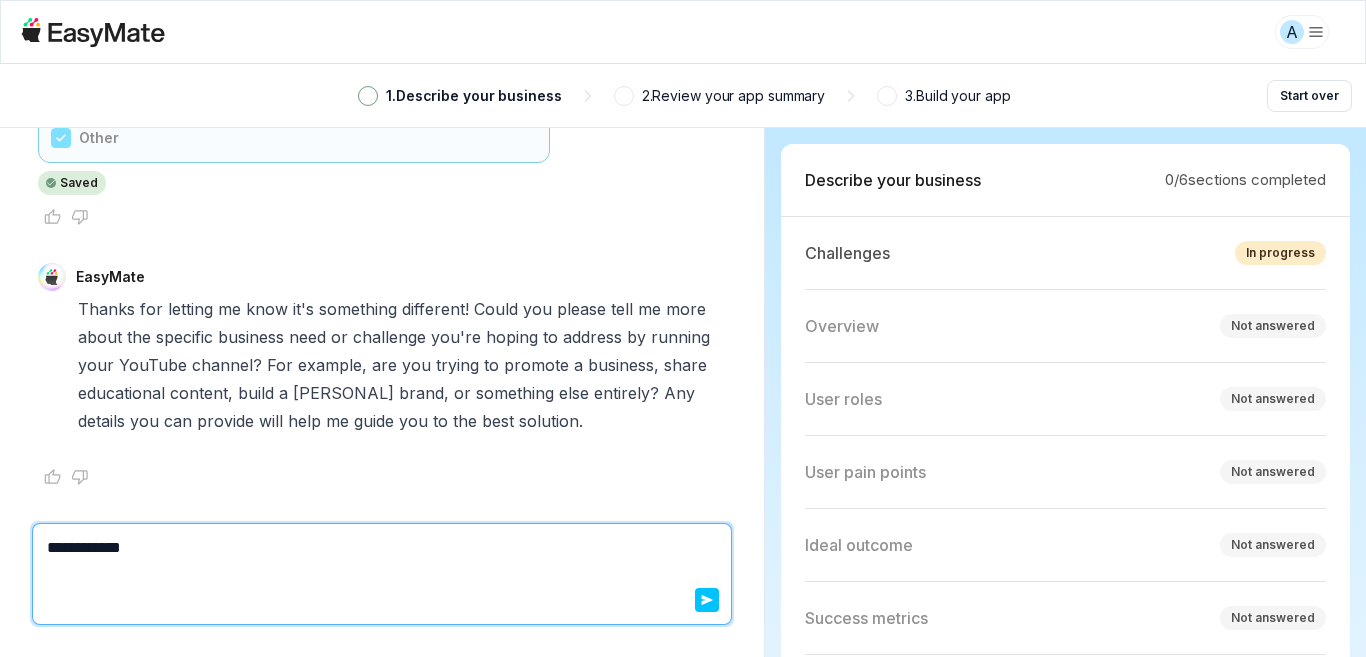 type on "*" 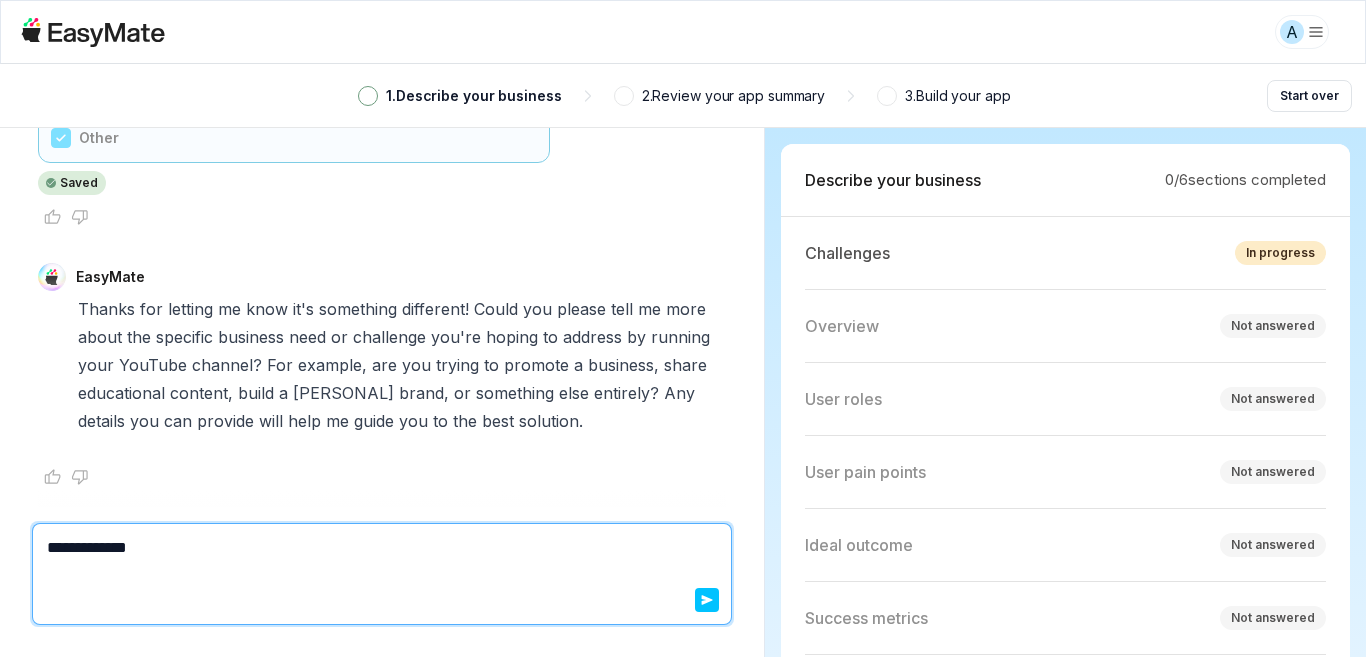 type on "*" 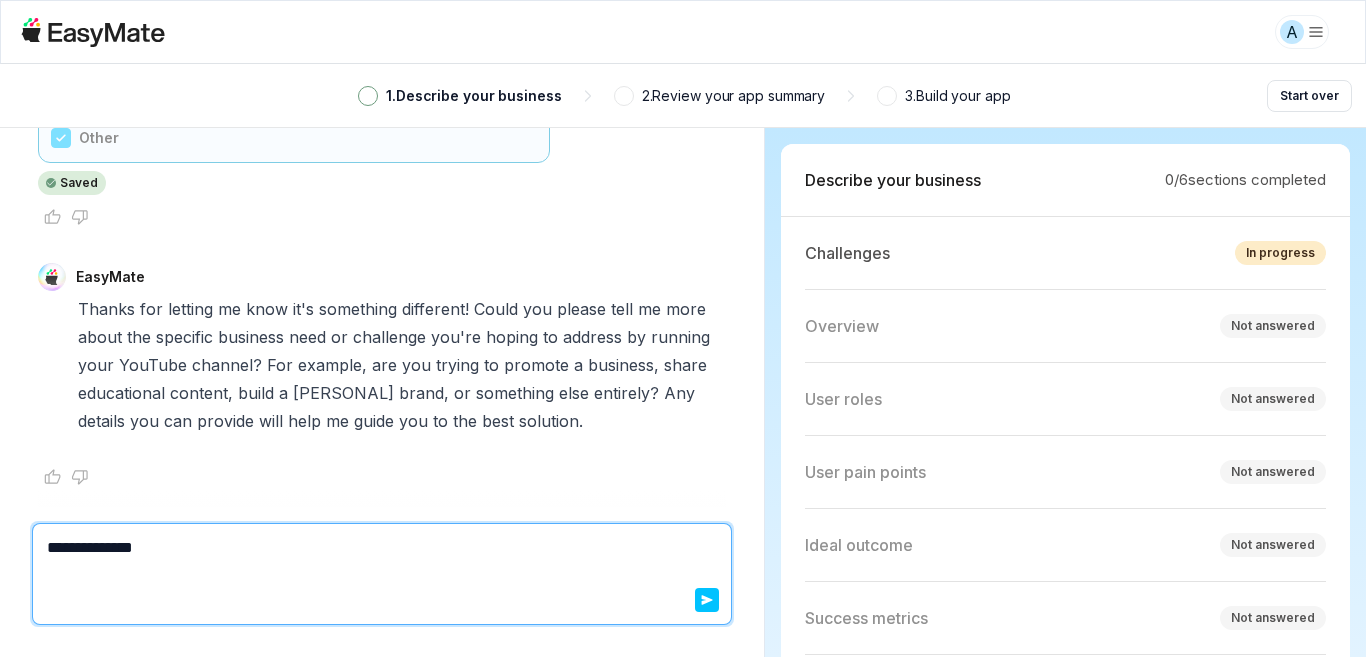 type on "*" 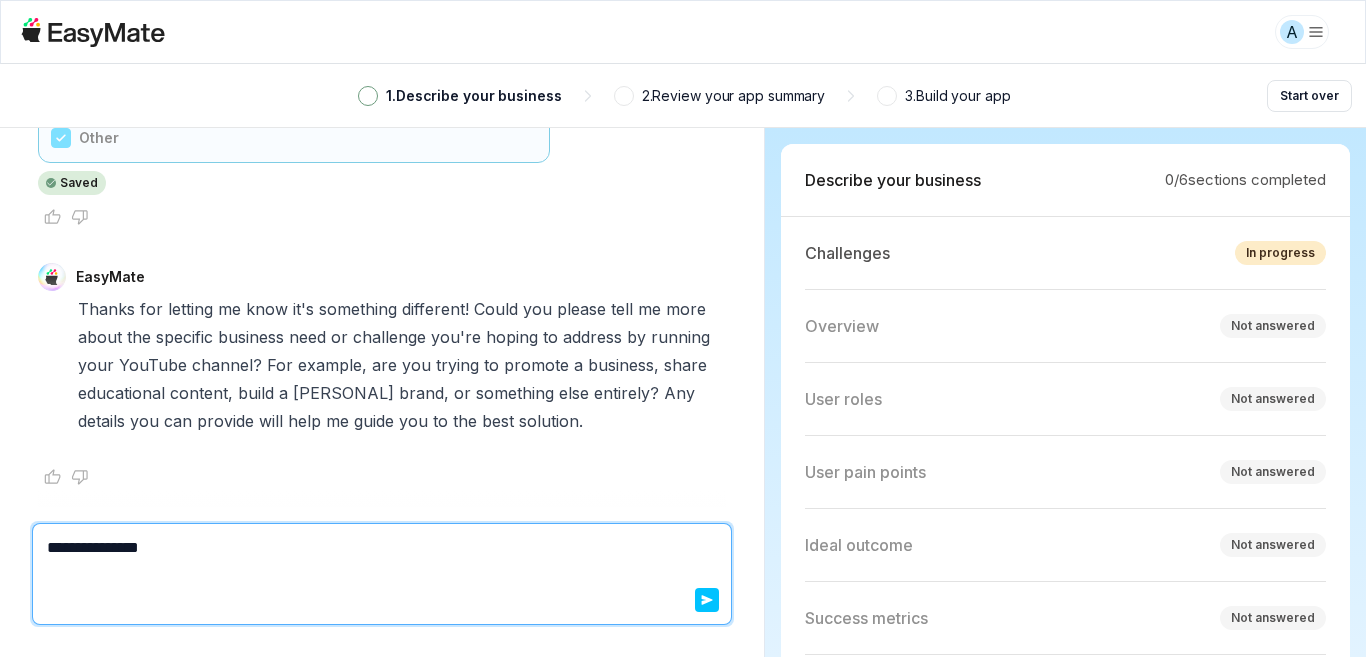 type on "*" 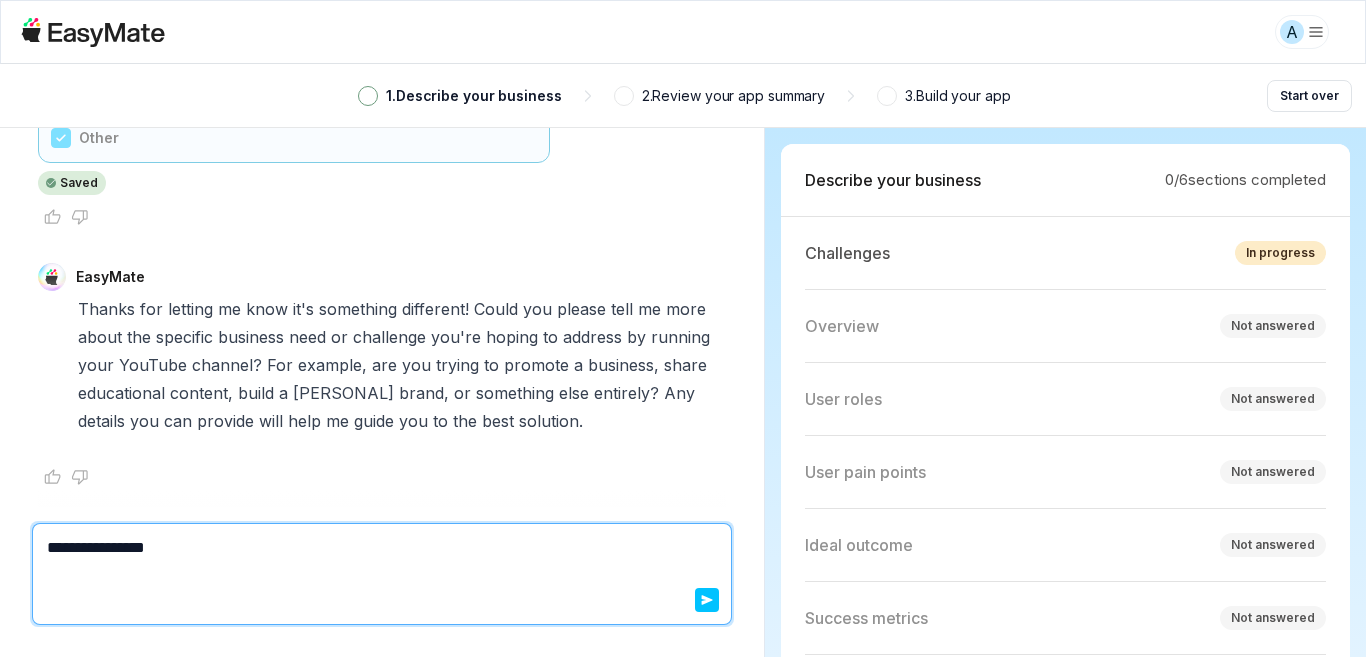 type on "*" 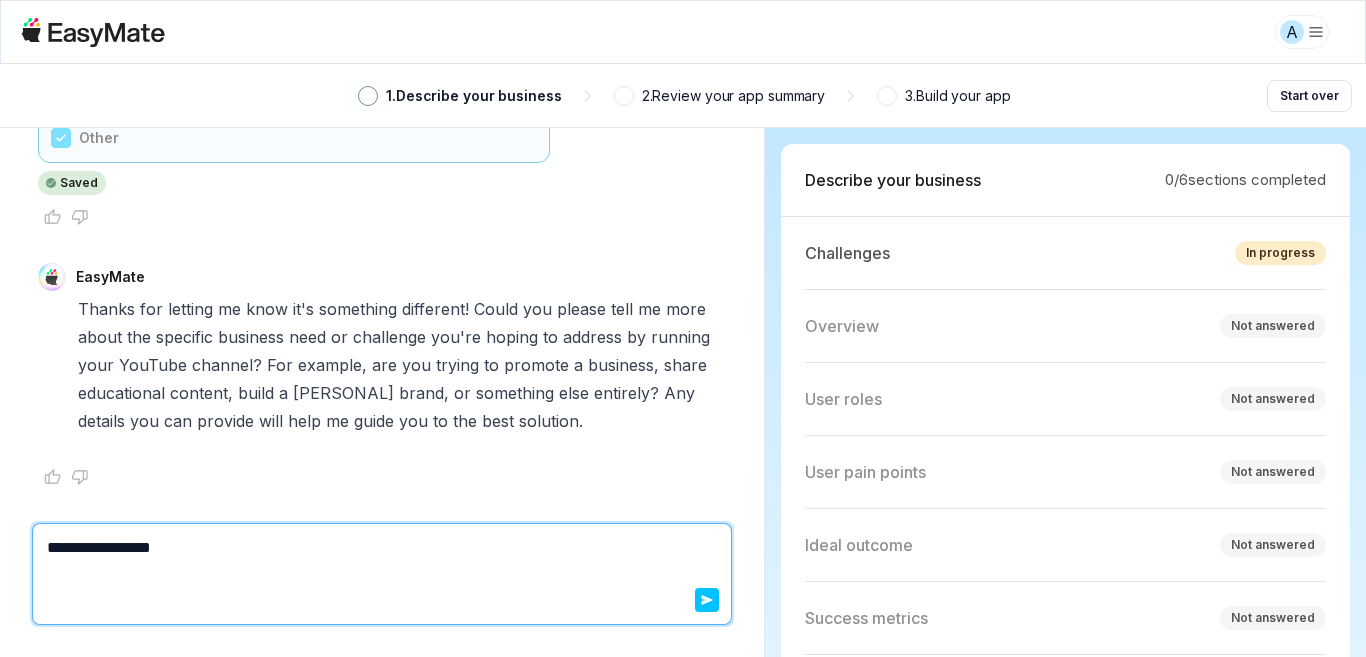 type on "*" 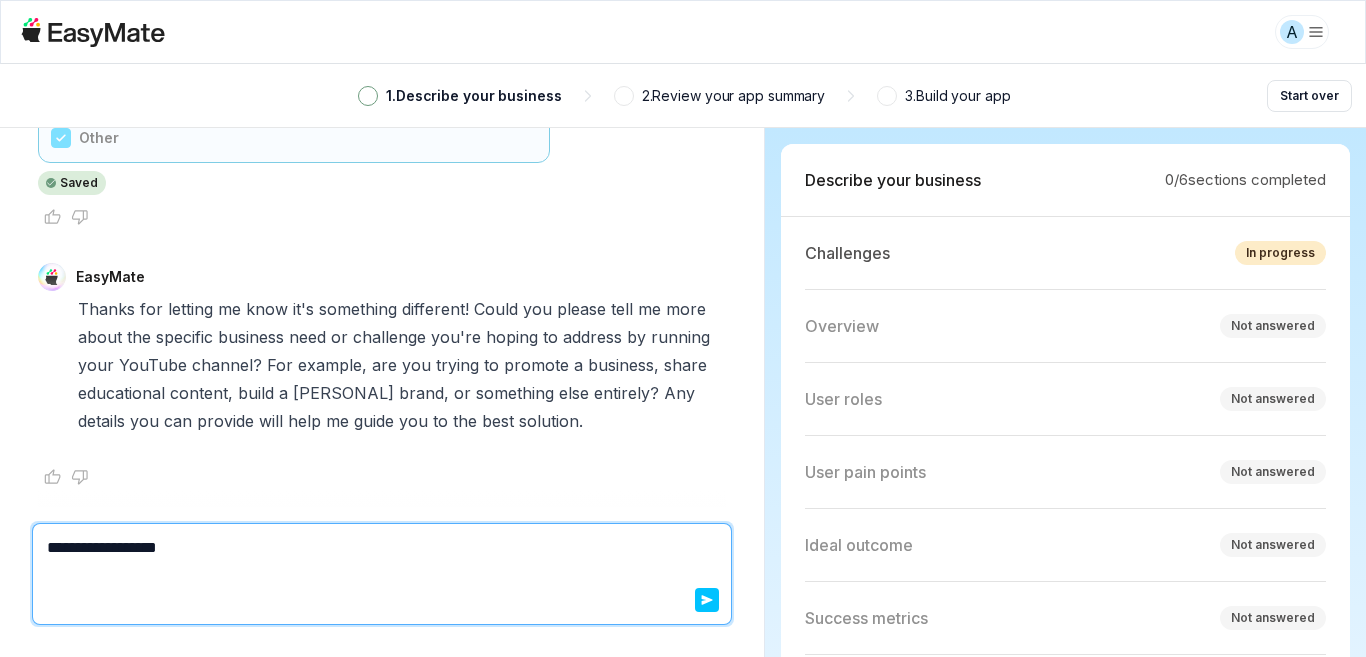 type on "*" 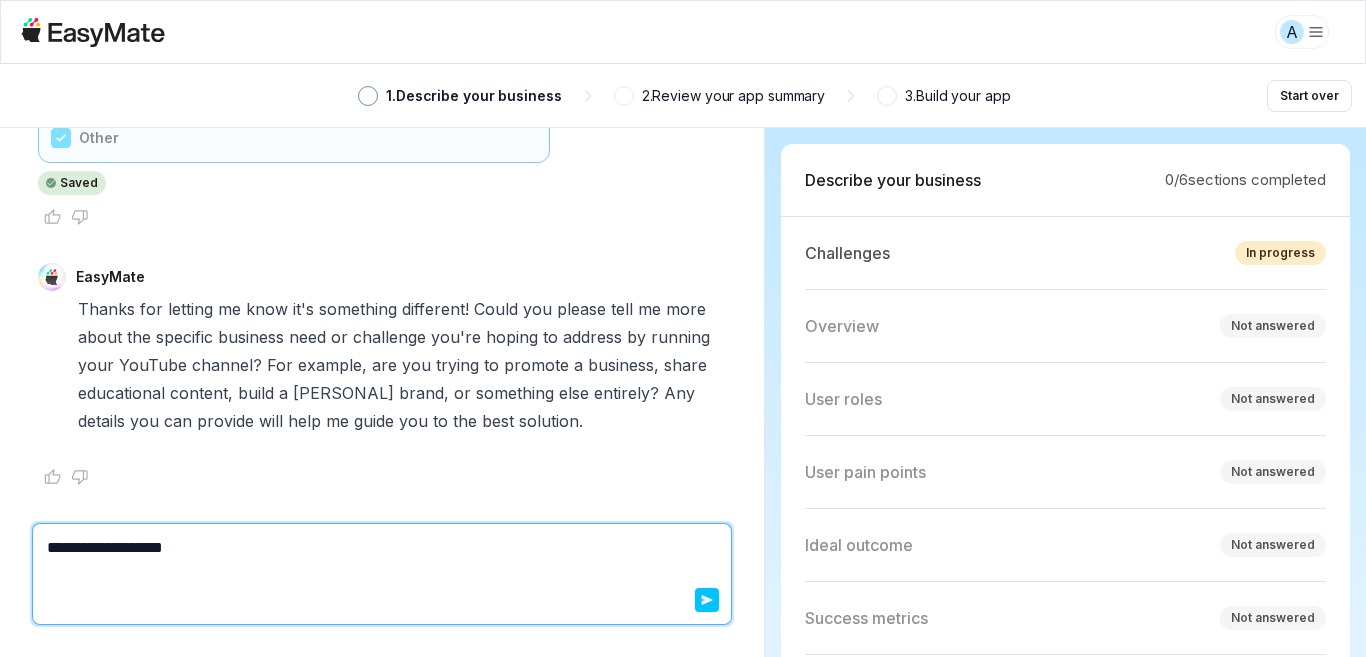 type on "*" 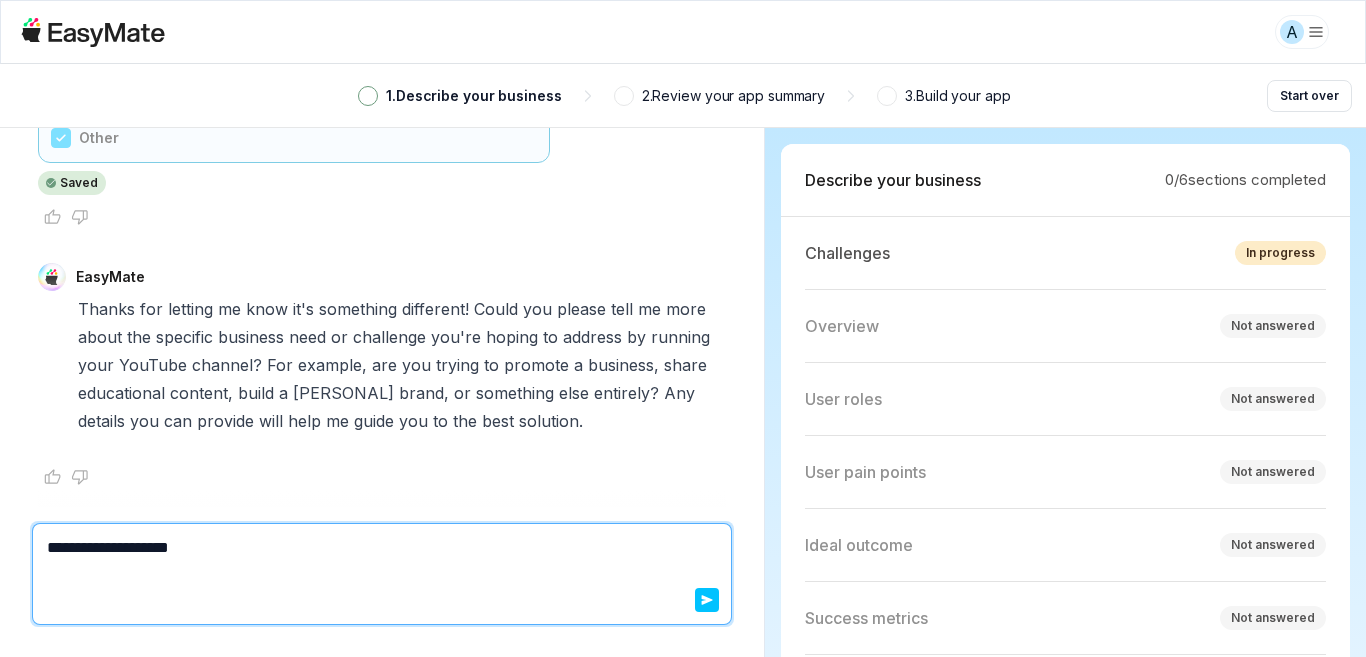 type on "*" 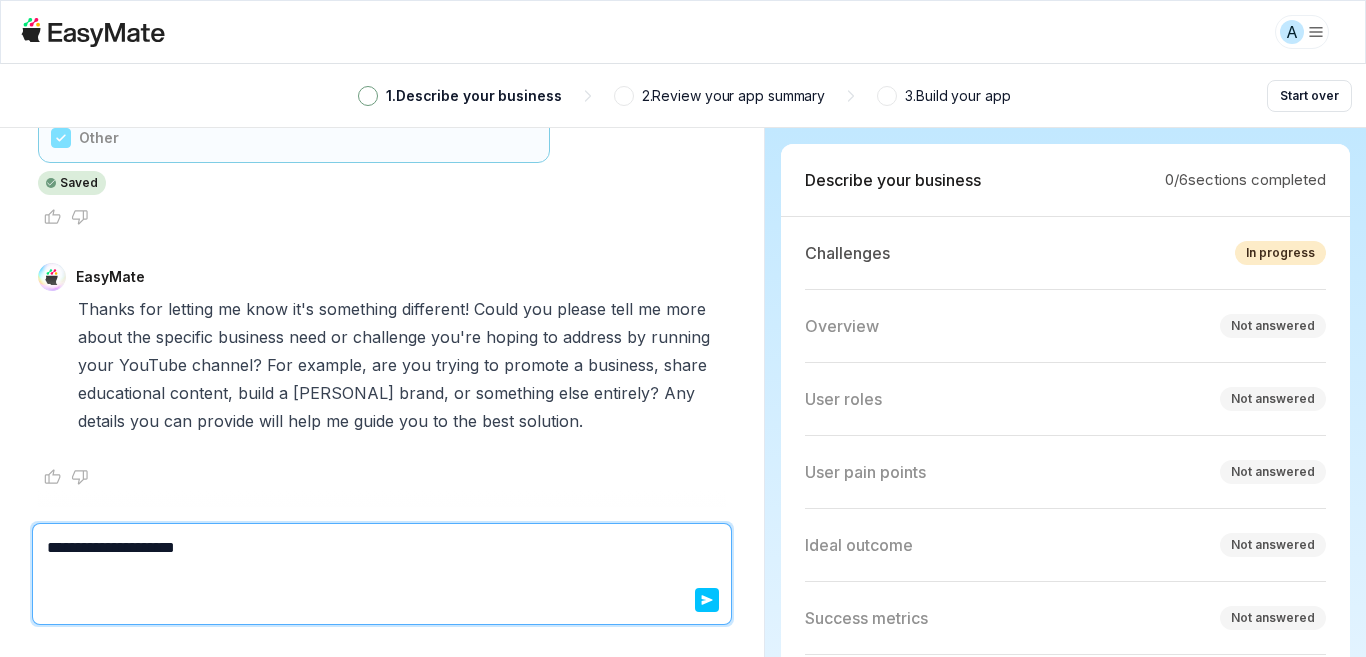 type on "*" 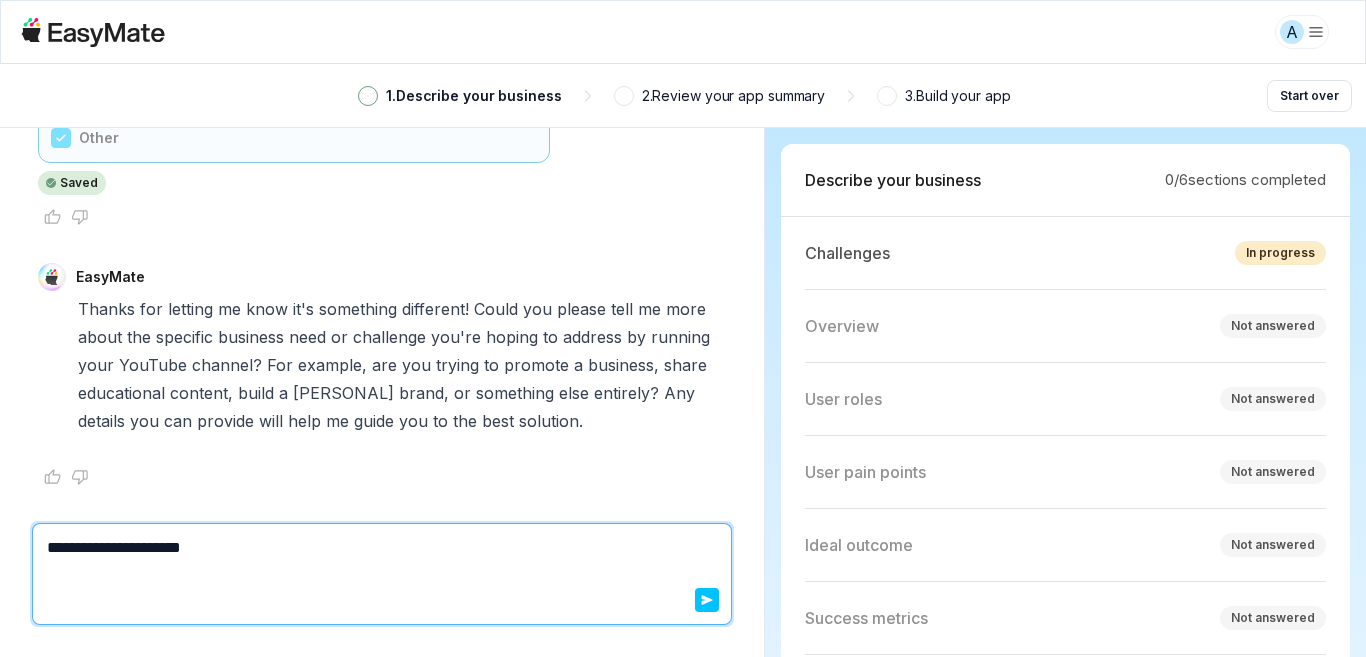 type on "*" 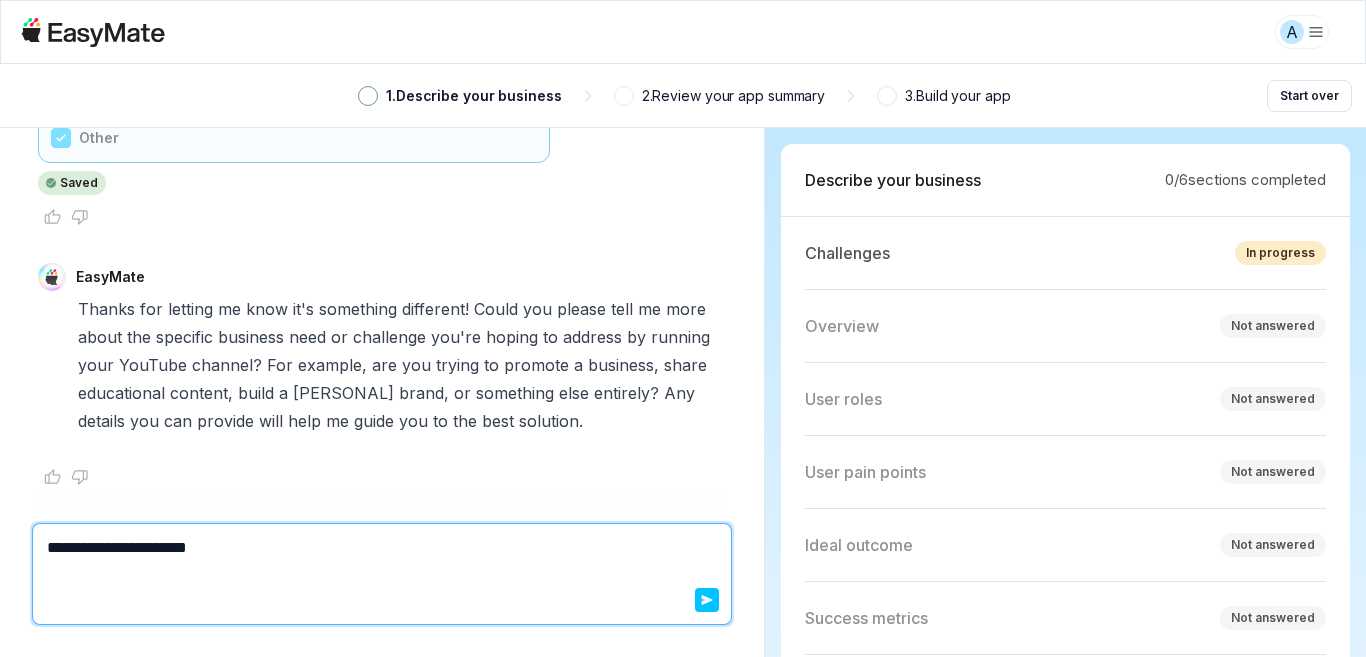 type on "*" 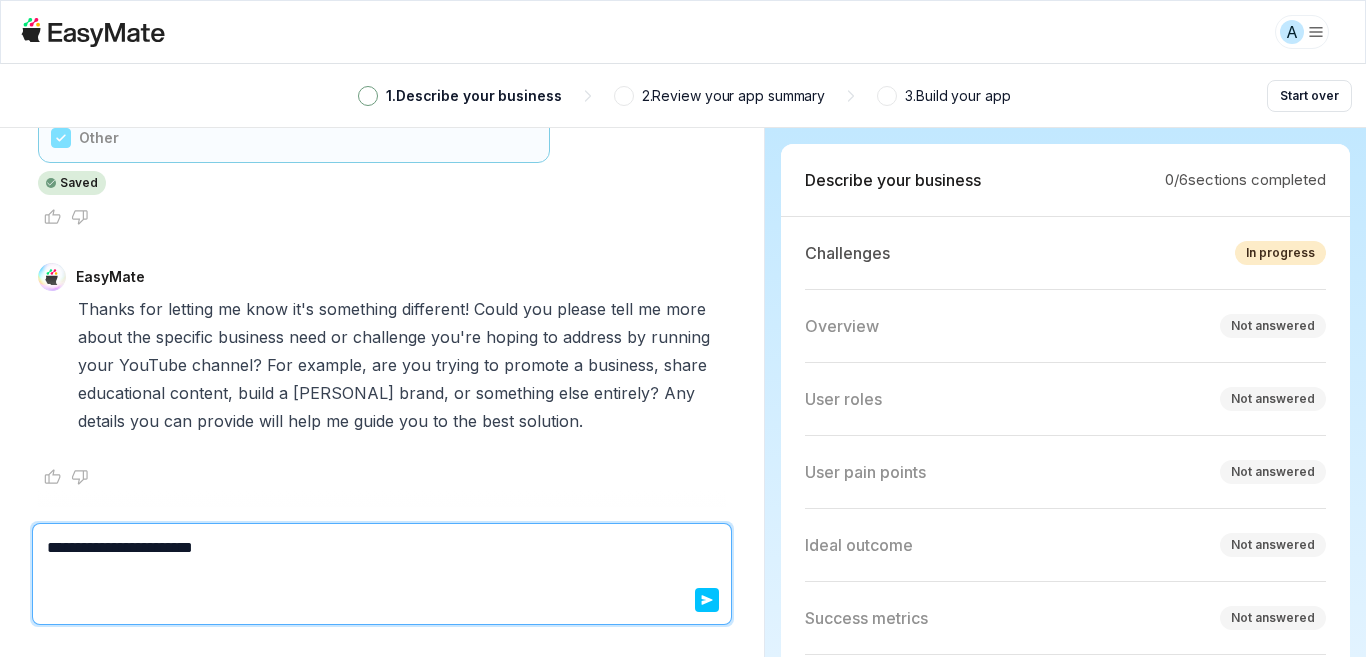 type on "*" 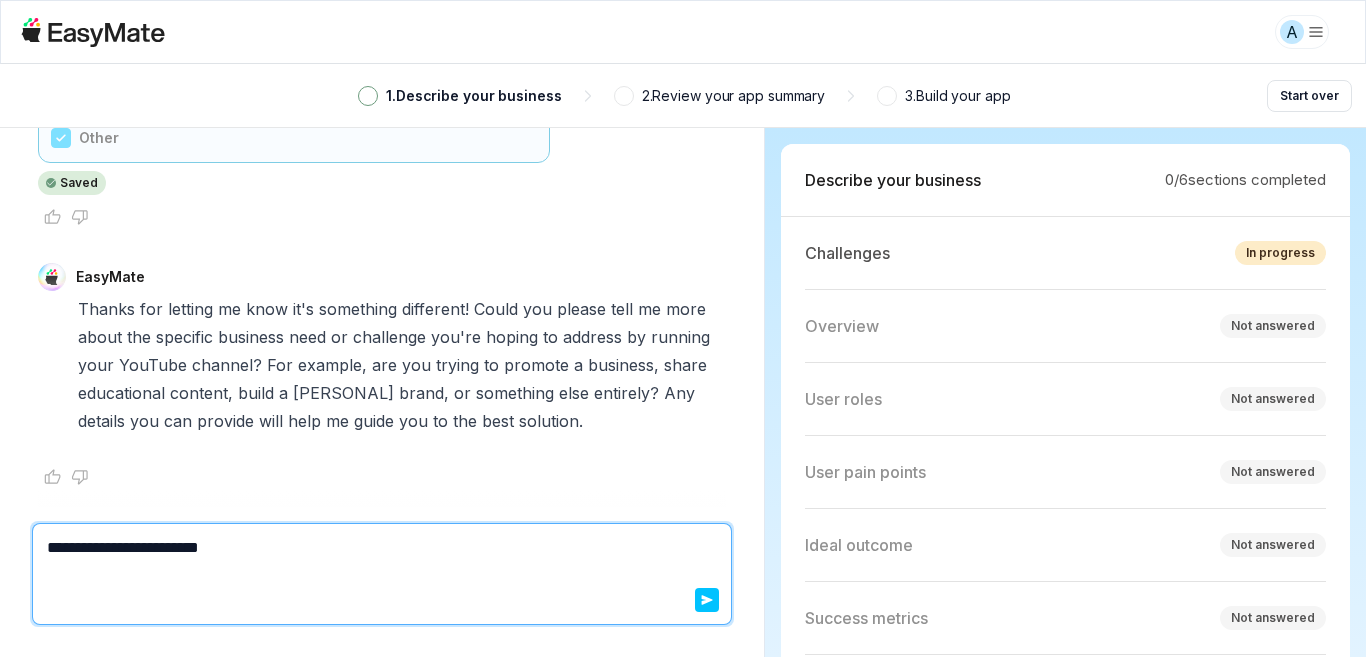type on "*" 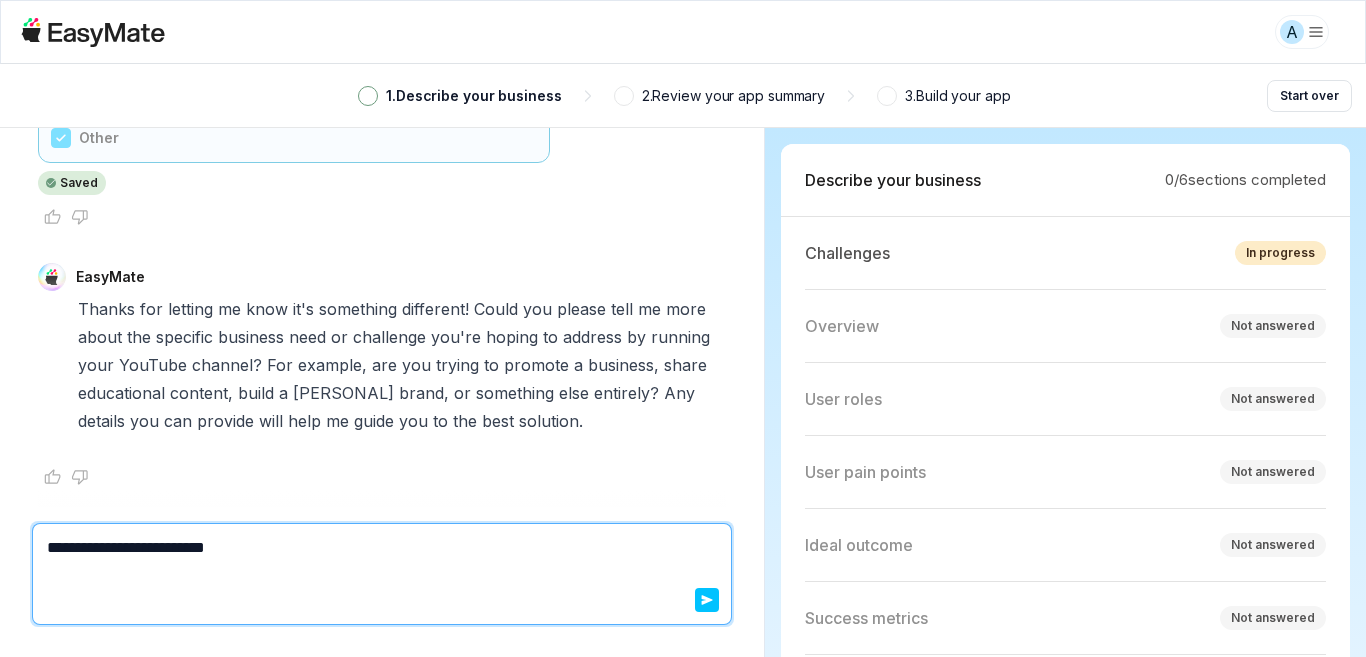 type on "*" 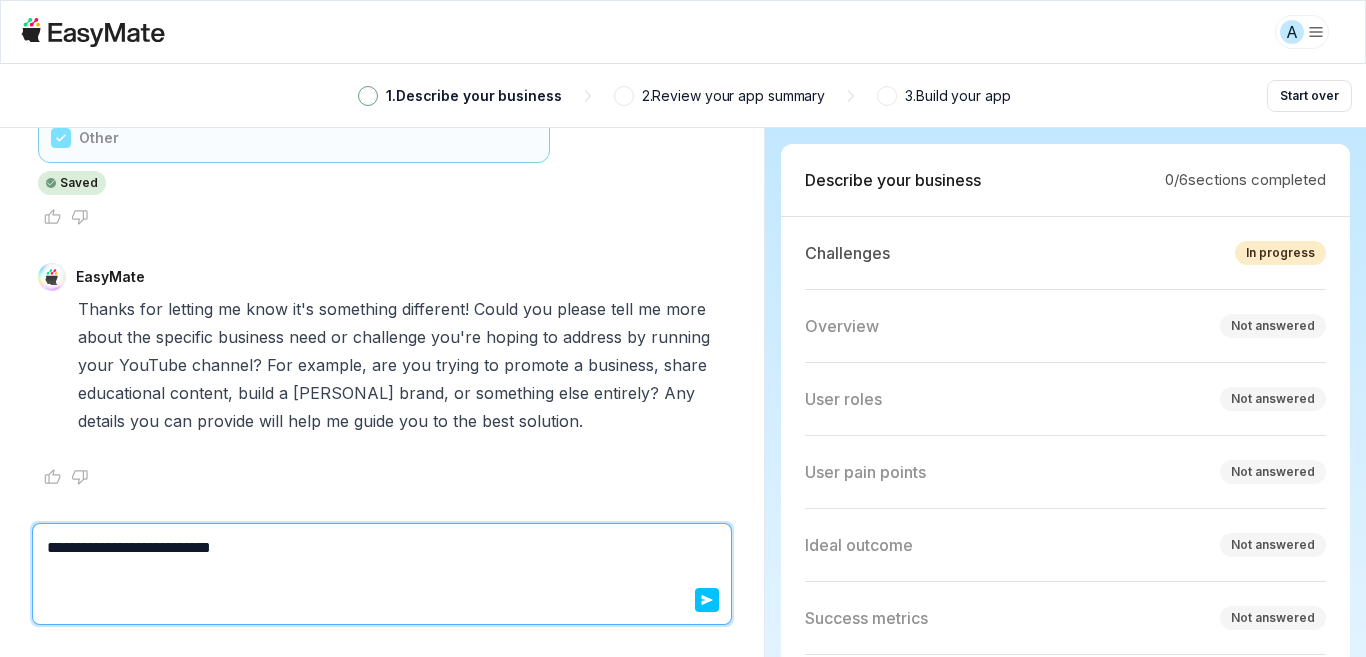 type on "*" 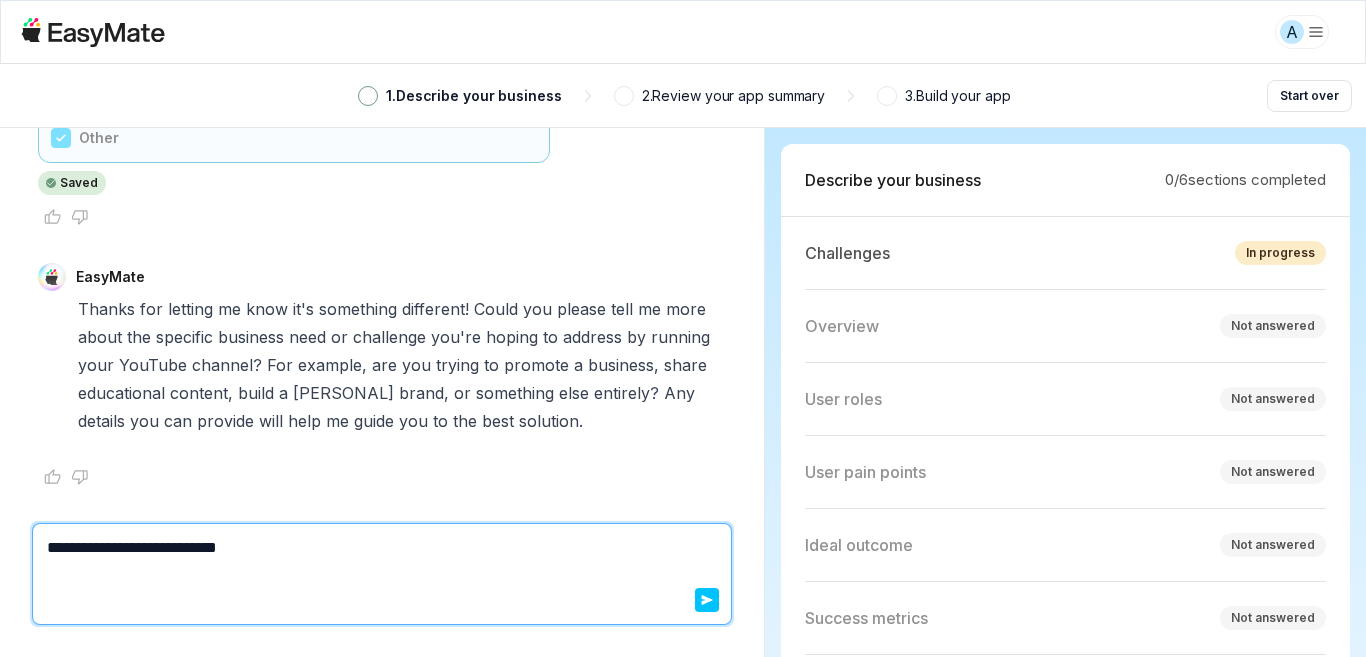 type on "*" 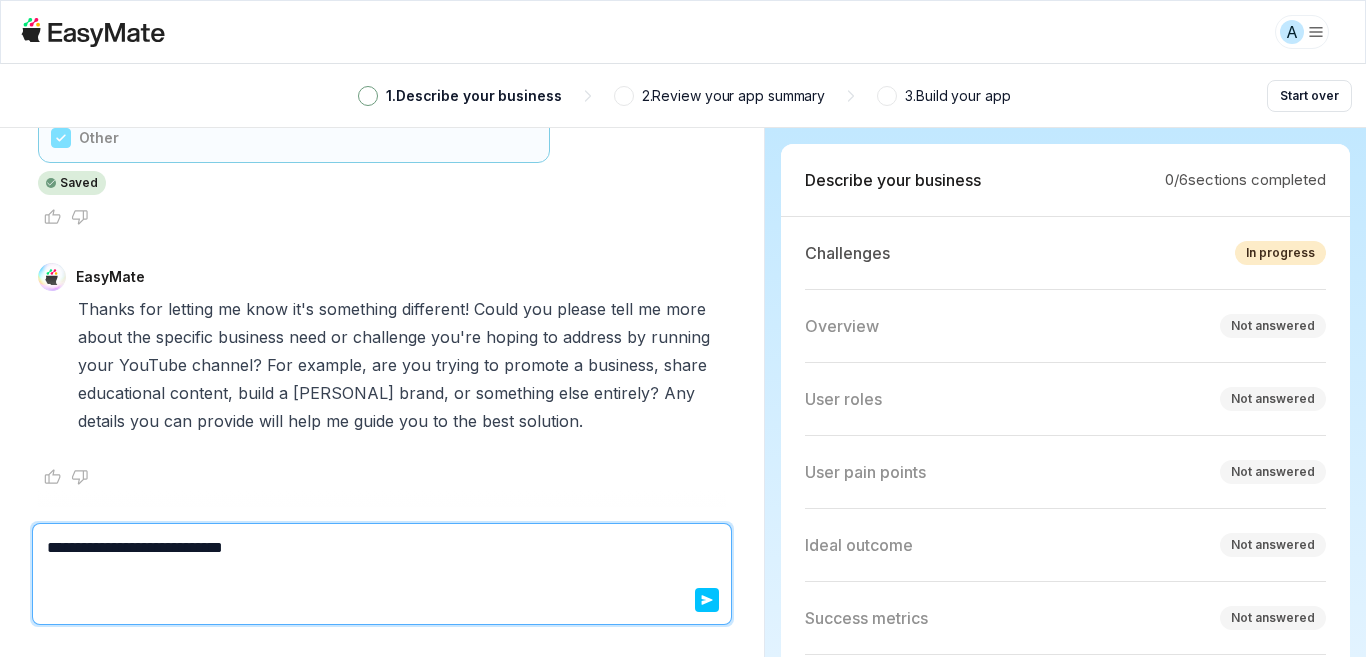type on "*" 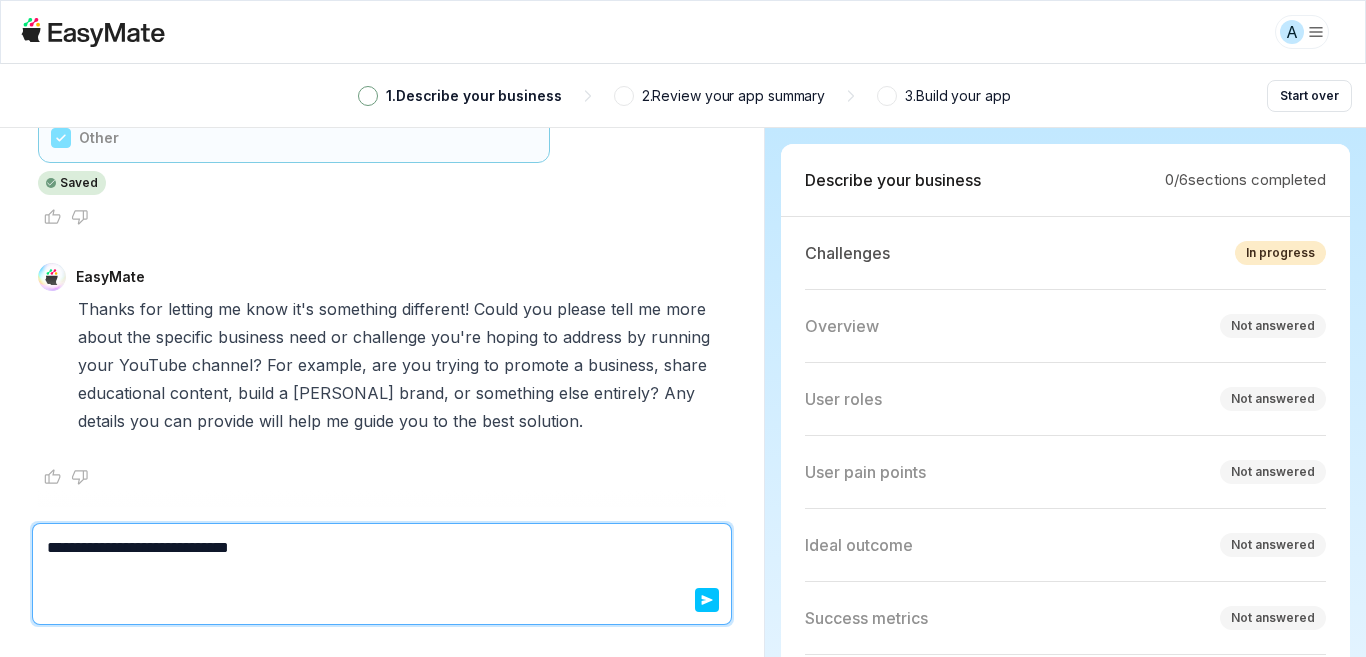 type on "*" 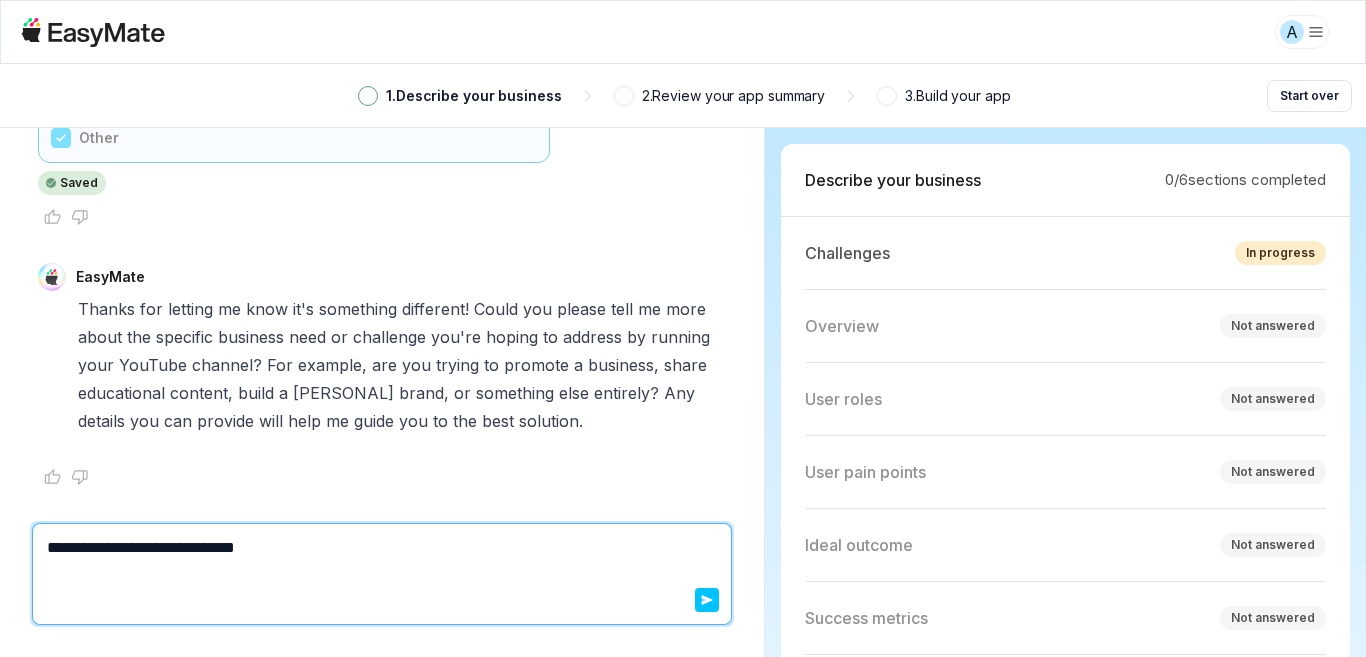 type on "*" 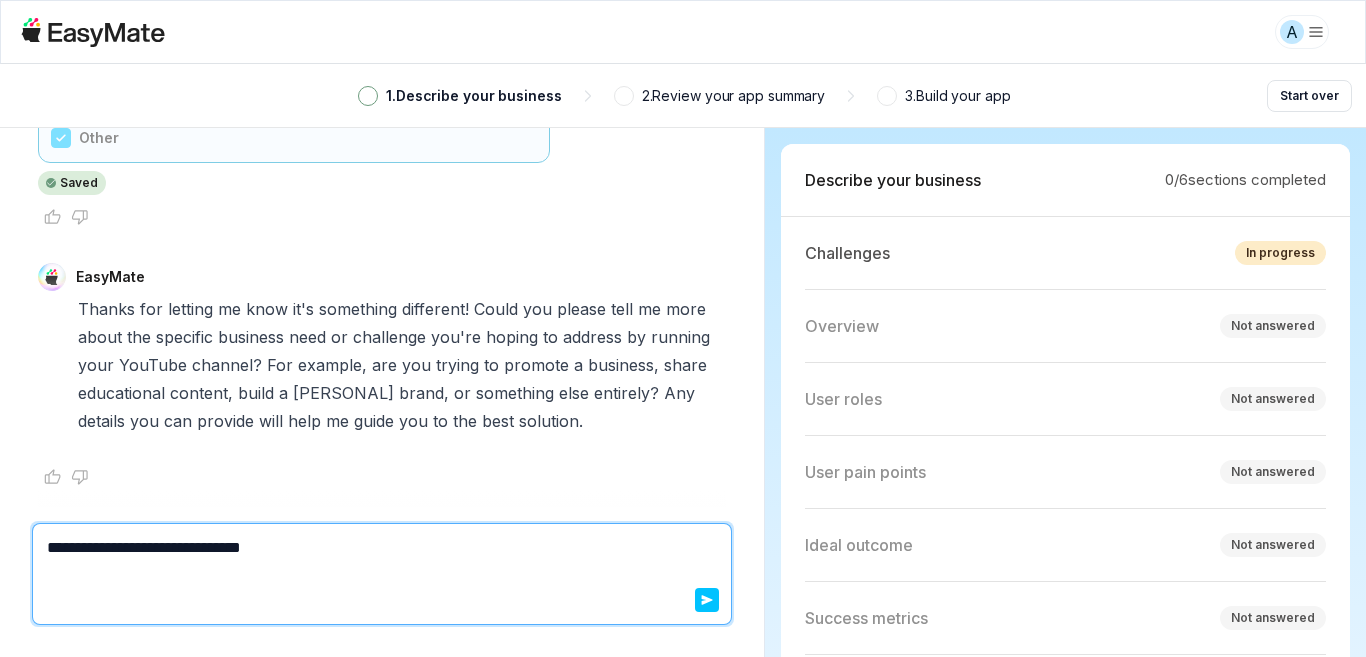 type 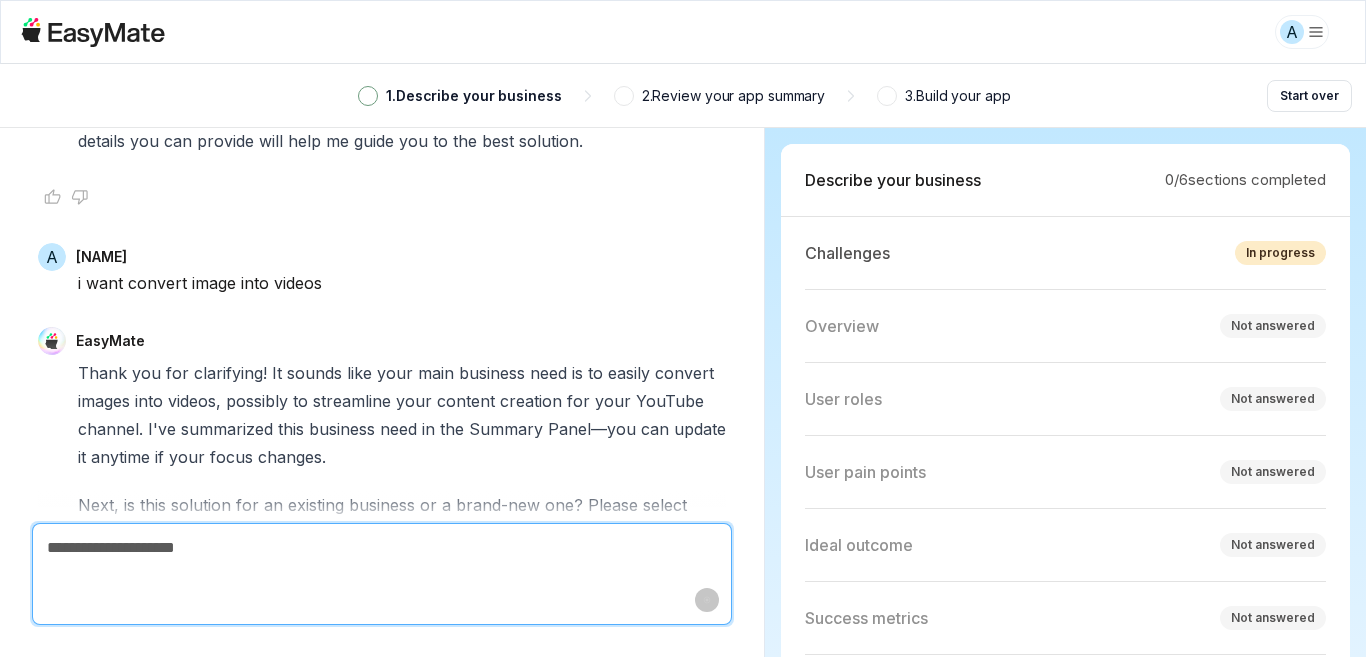 scroll, scrollTop: 1081, scrollLeft: 0, axis: vertical 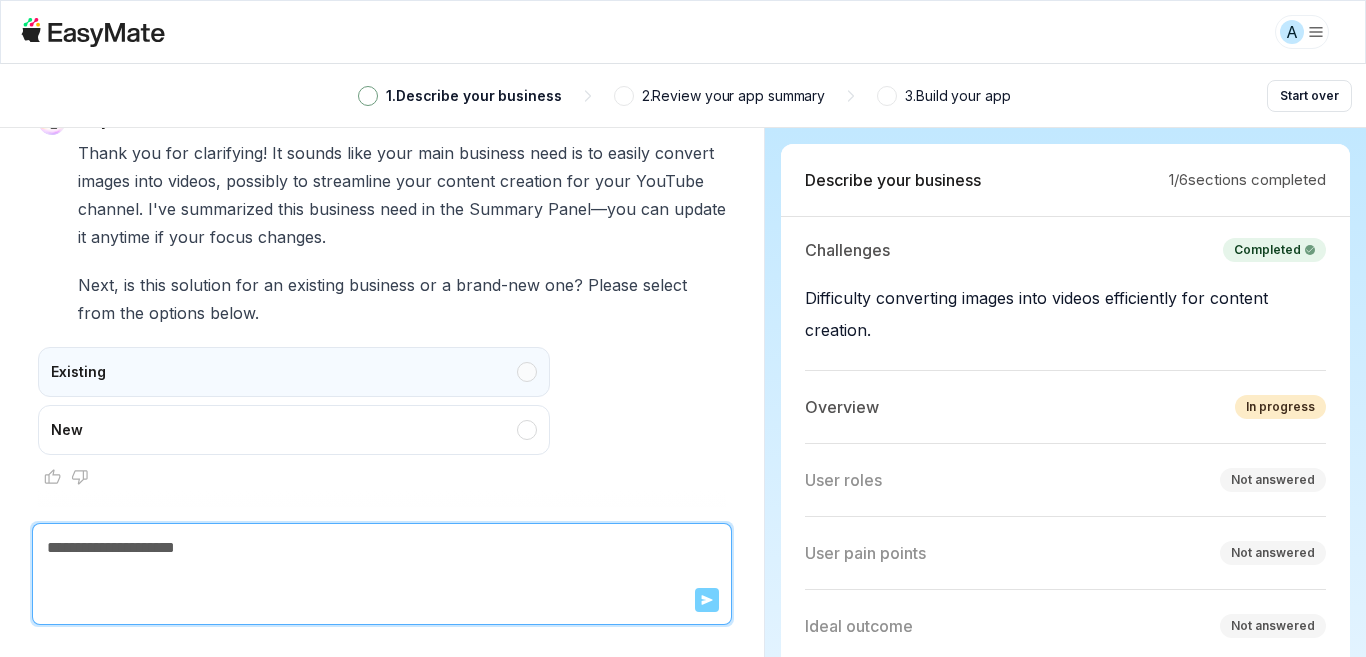 click on "Existing" at bounding box center [294, 372] 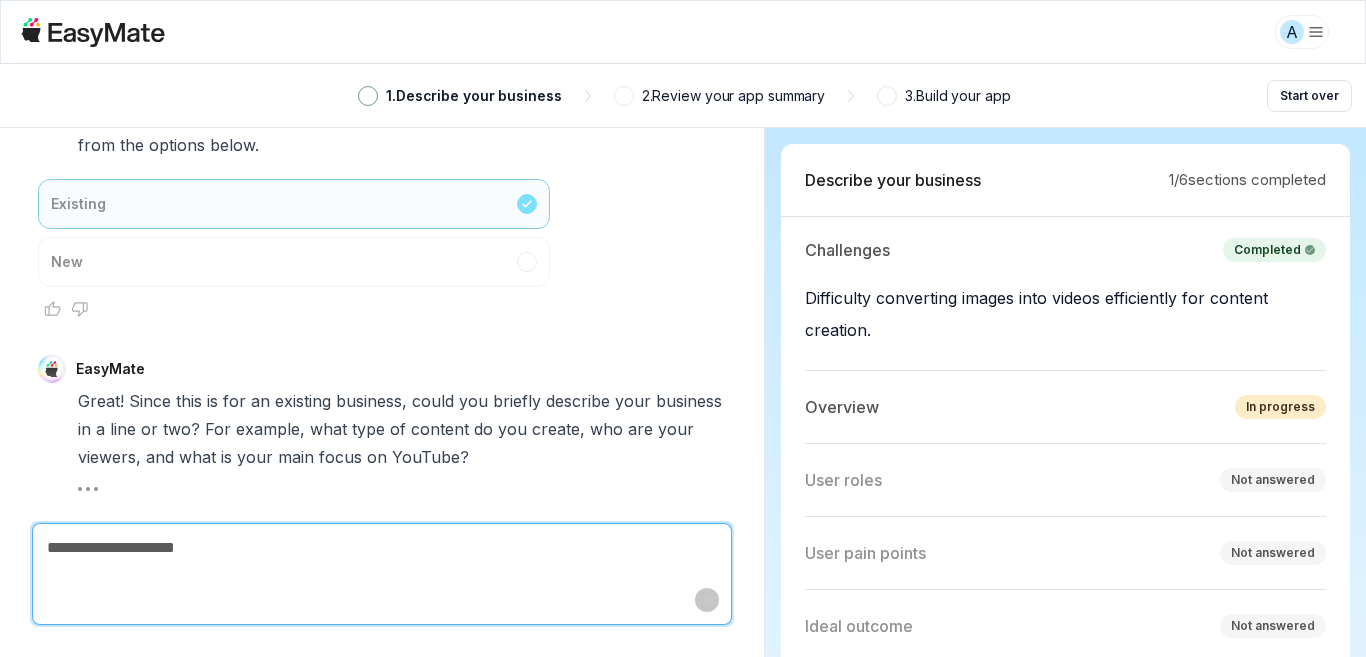 scroll, scrollTop: 1429, scrollLeft: 0, axis: vertical 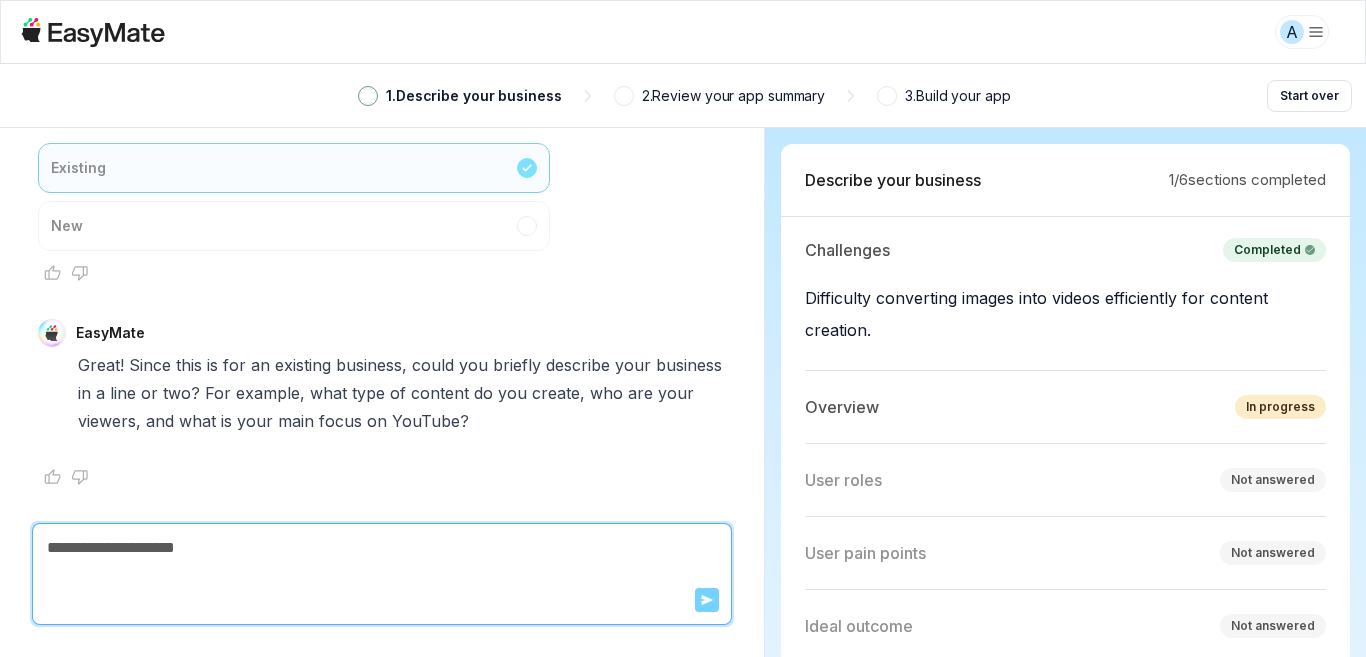 click at bounding box center (382, 548) 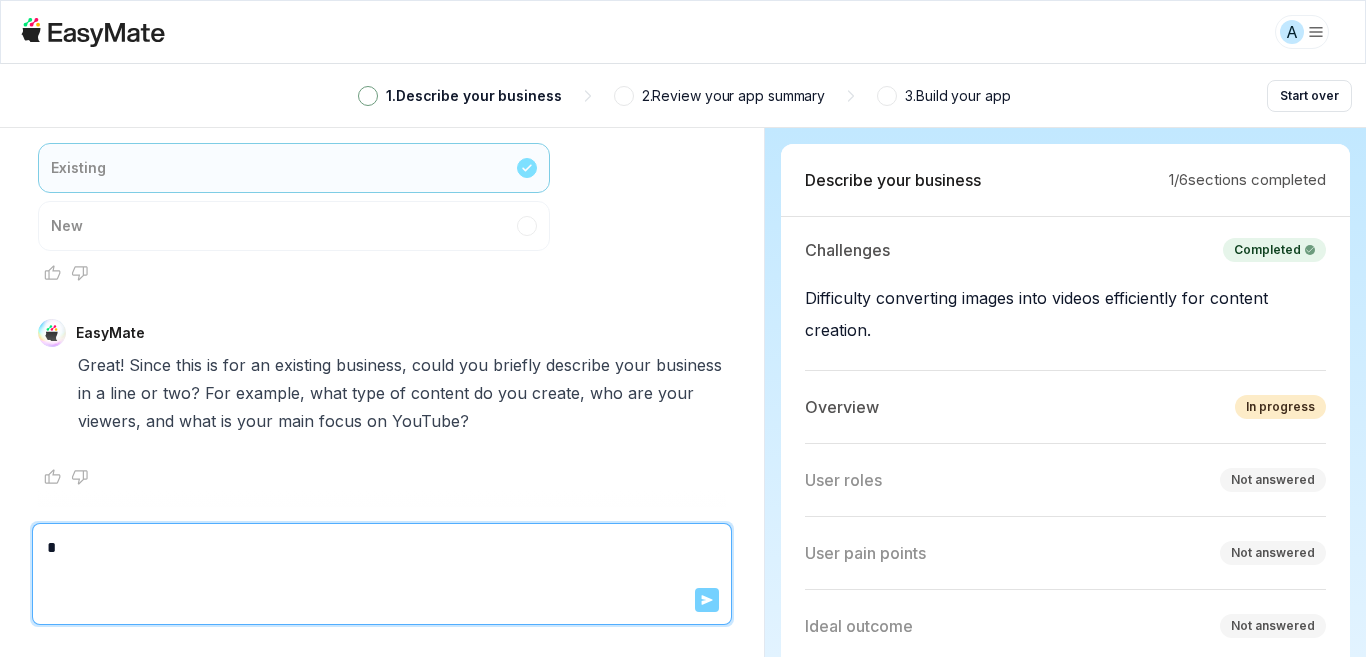 type on "*" 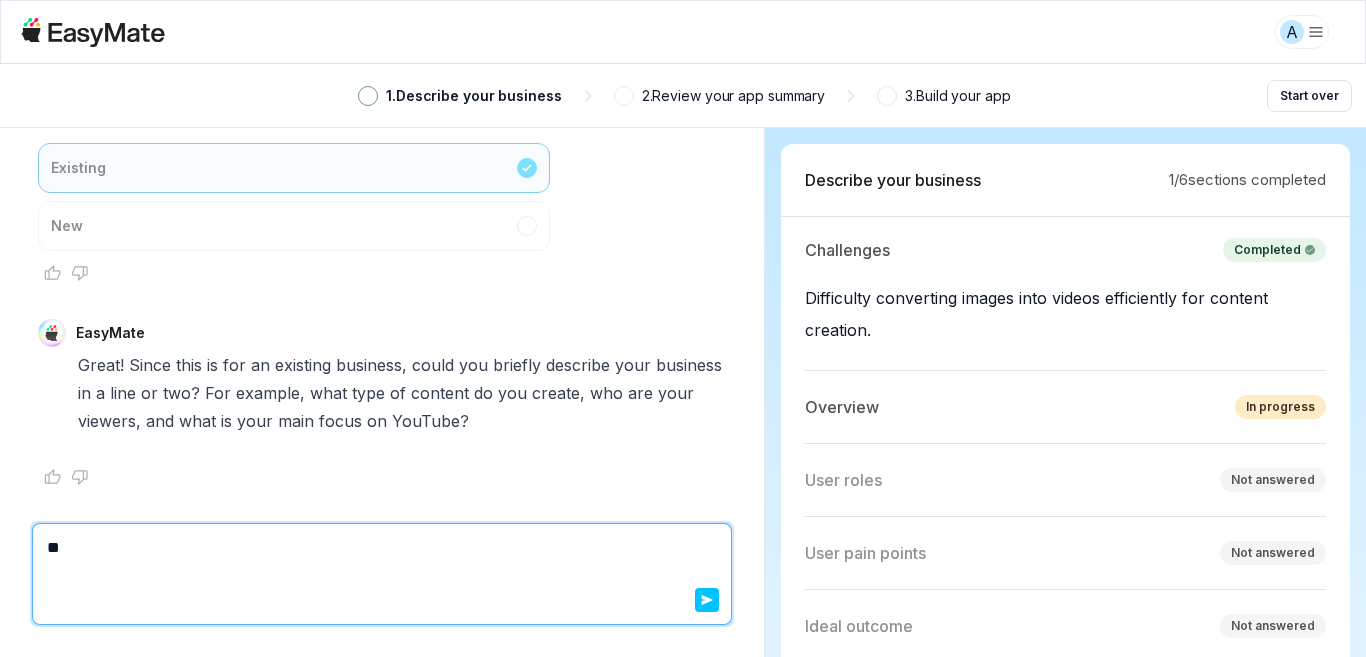 type on "*" 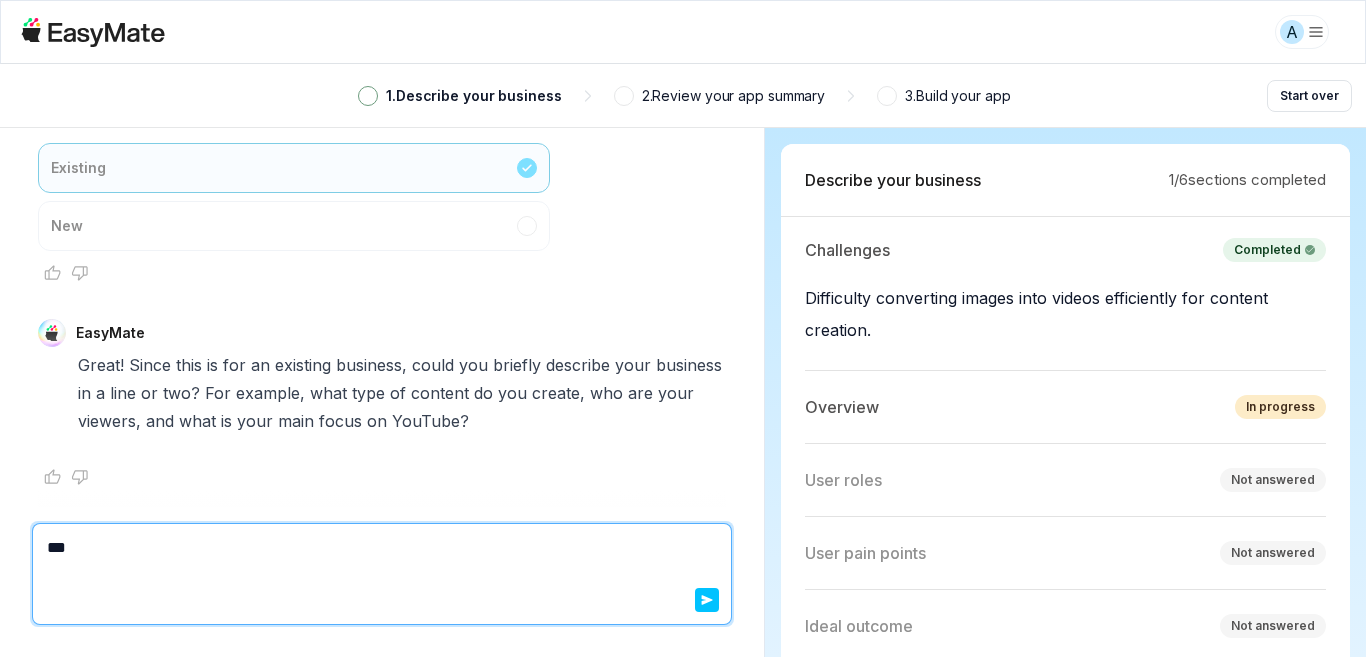 type on "*" 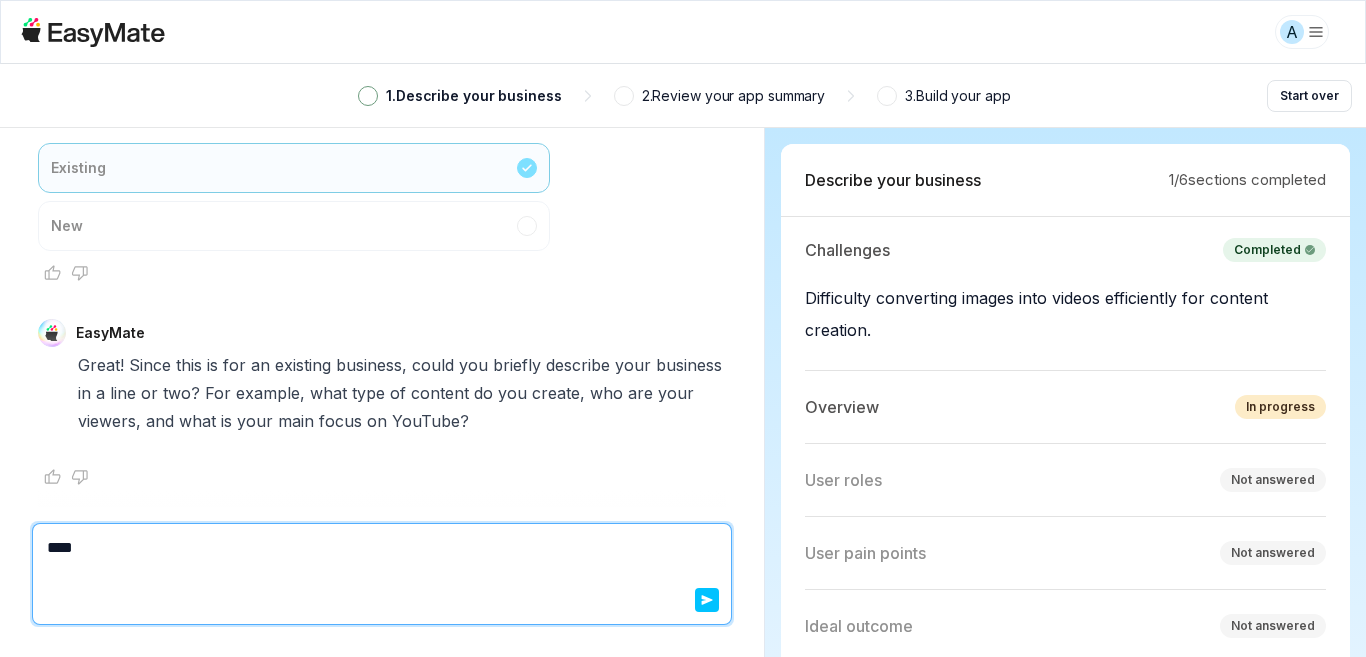 type on "*" 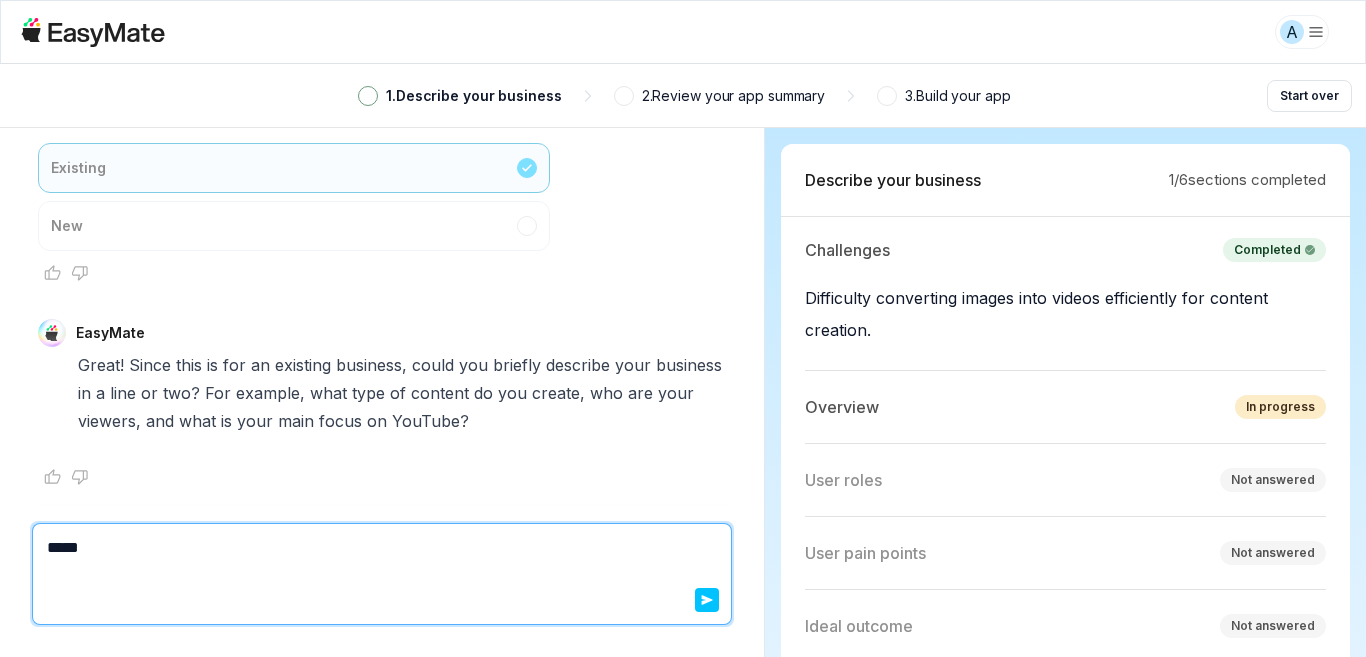 type on "*" 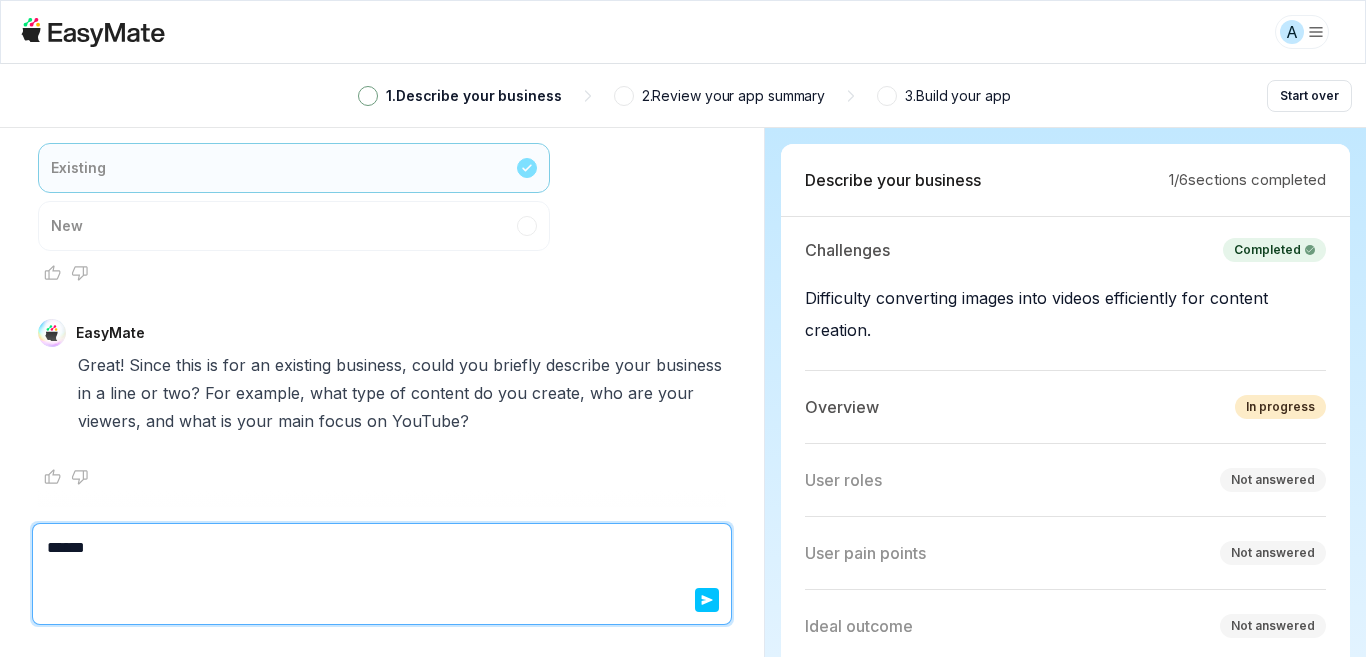 type on "*" 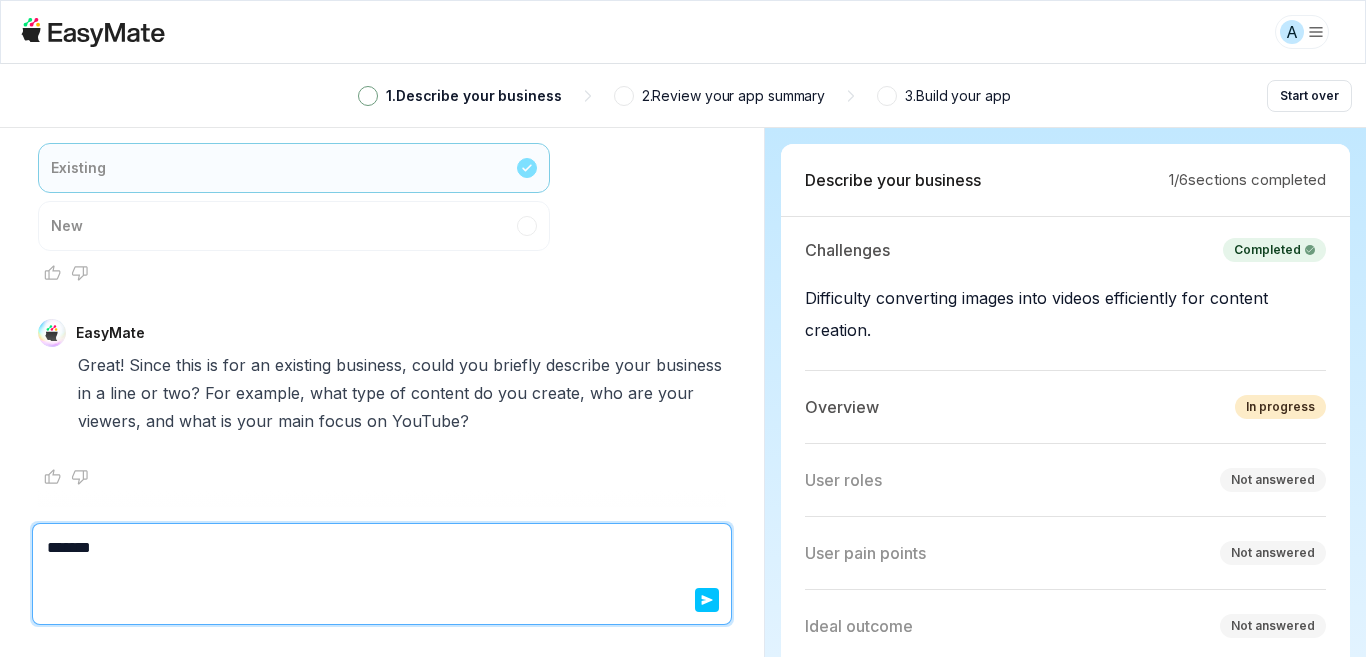 type on "*" 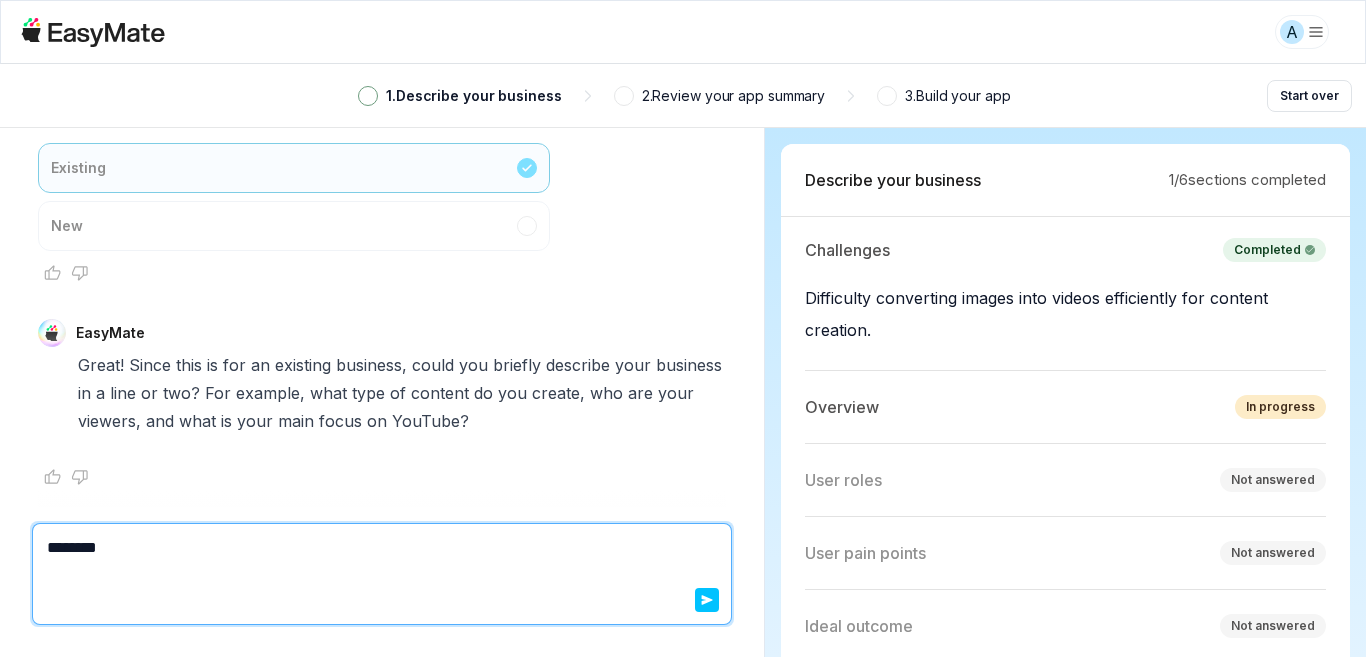 type on "*" 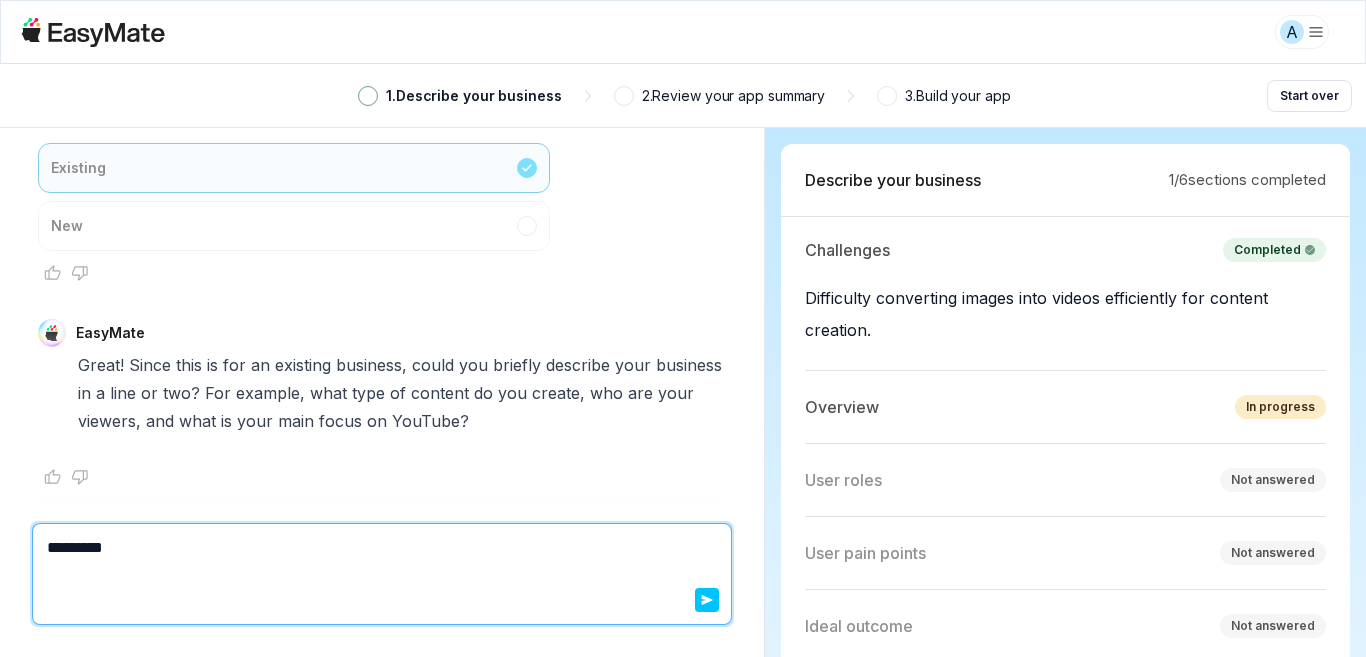 type on "*" 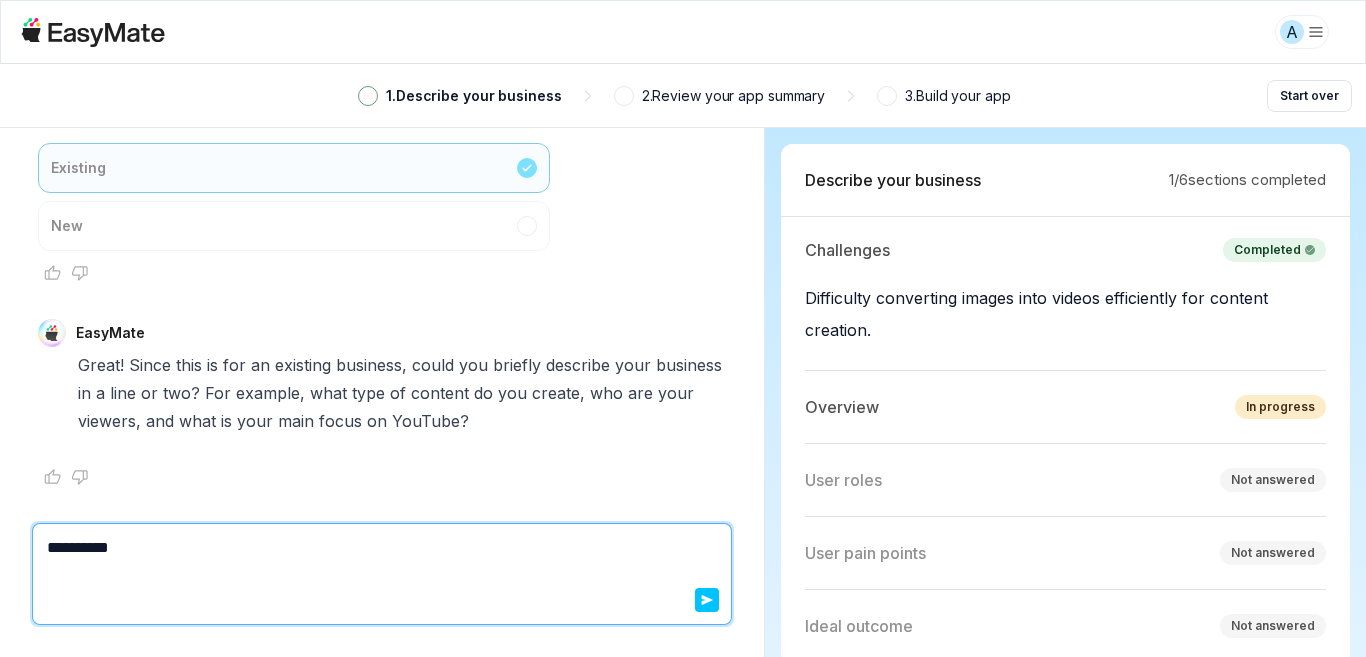 type on "*" 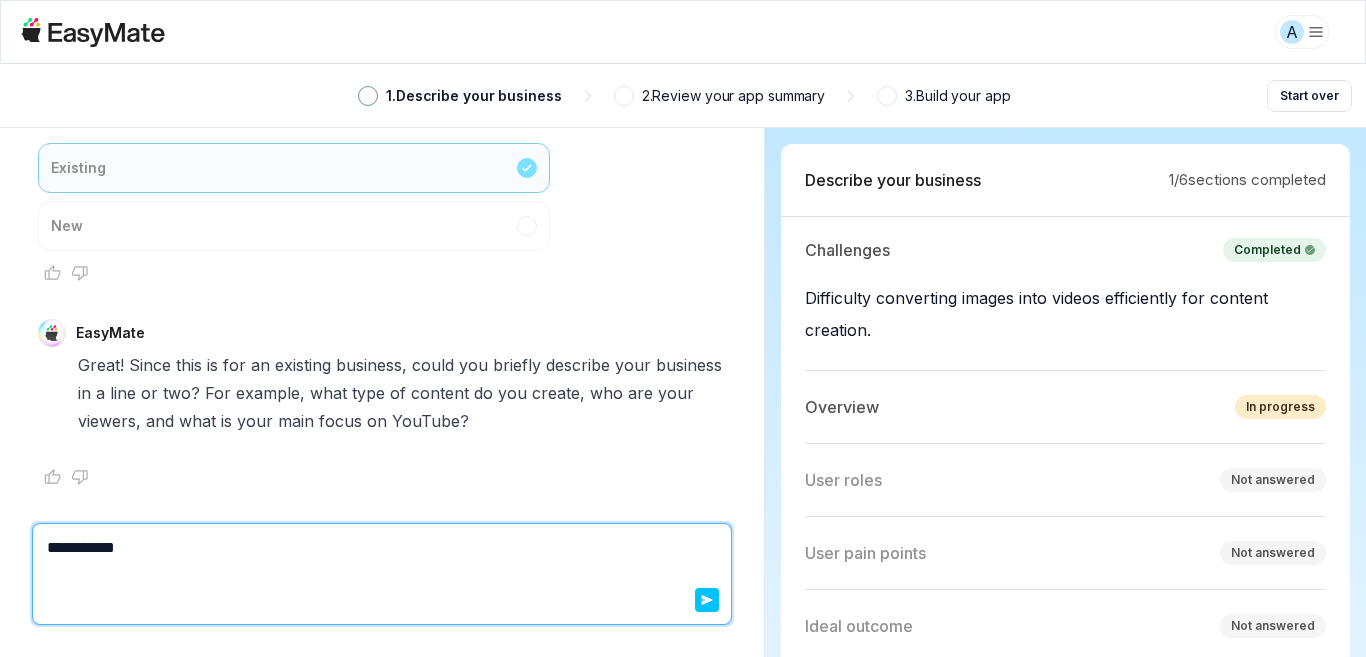 type on "*" 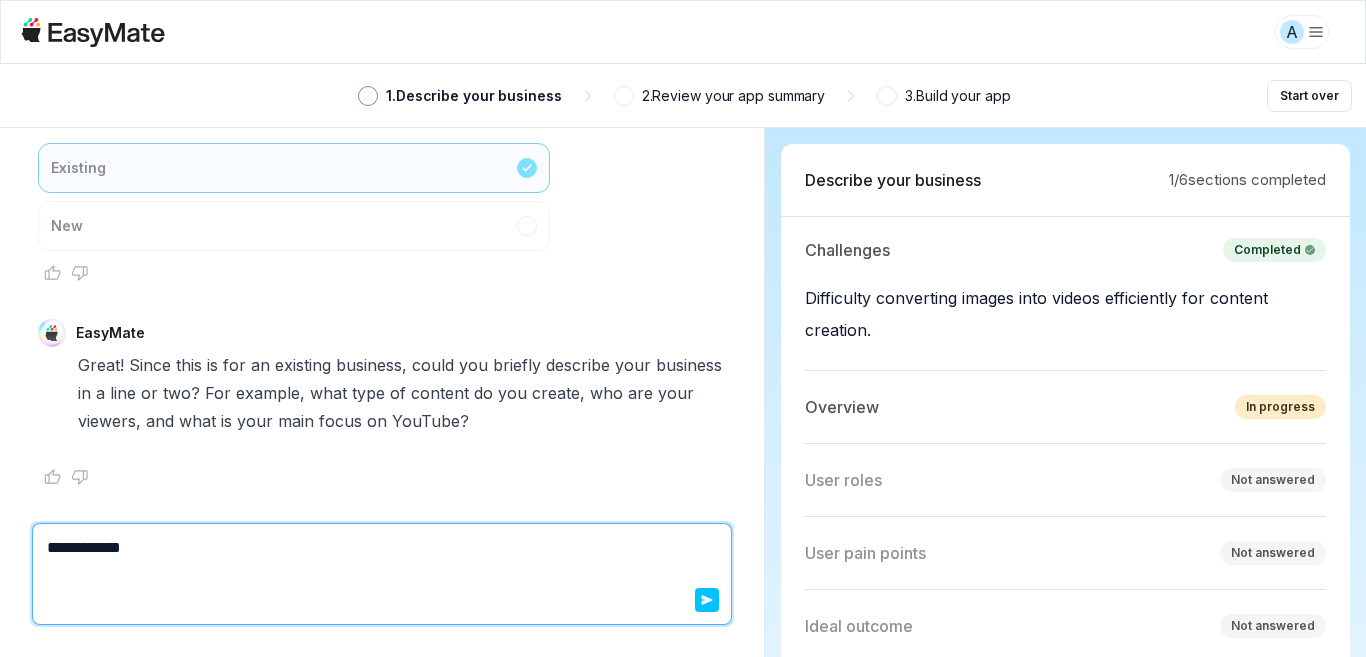 type on "*" 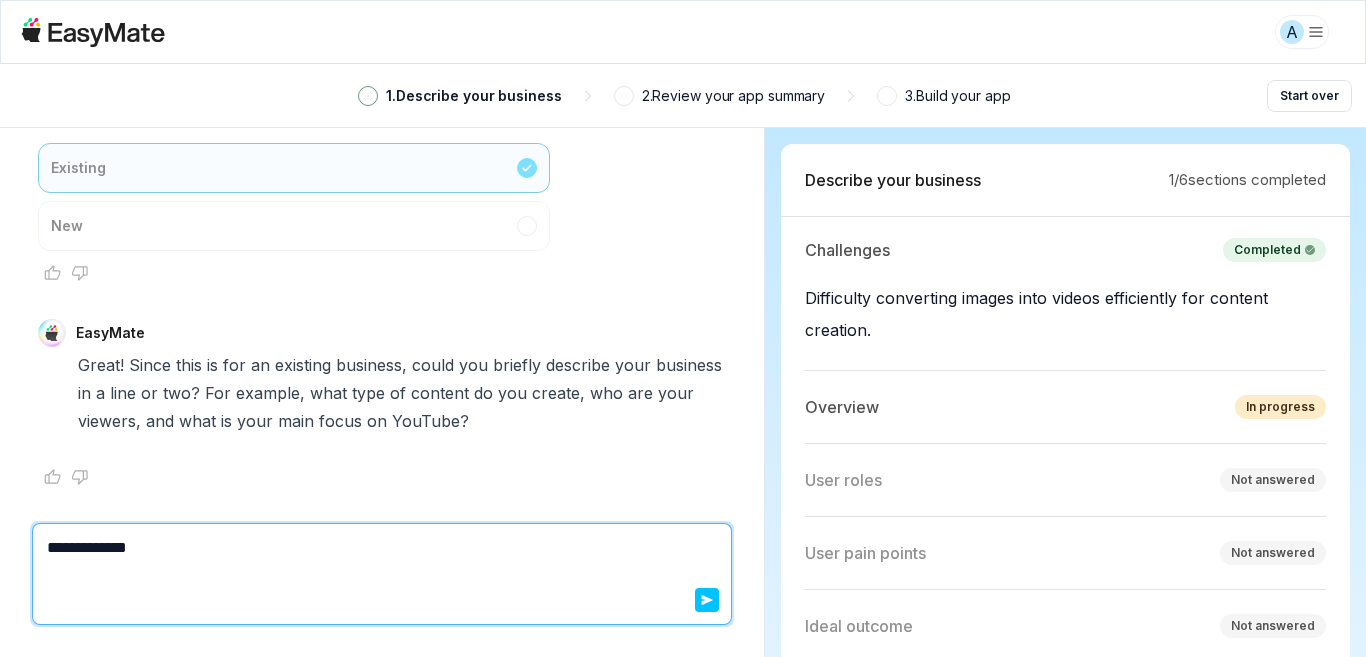 type on "*" 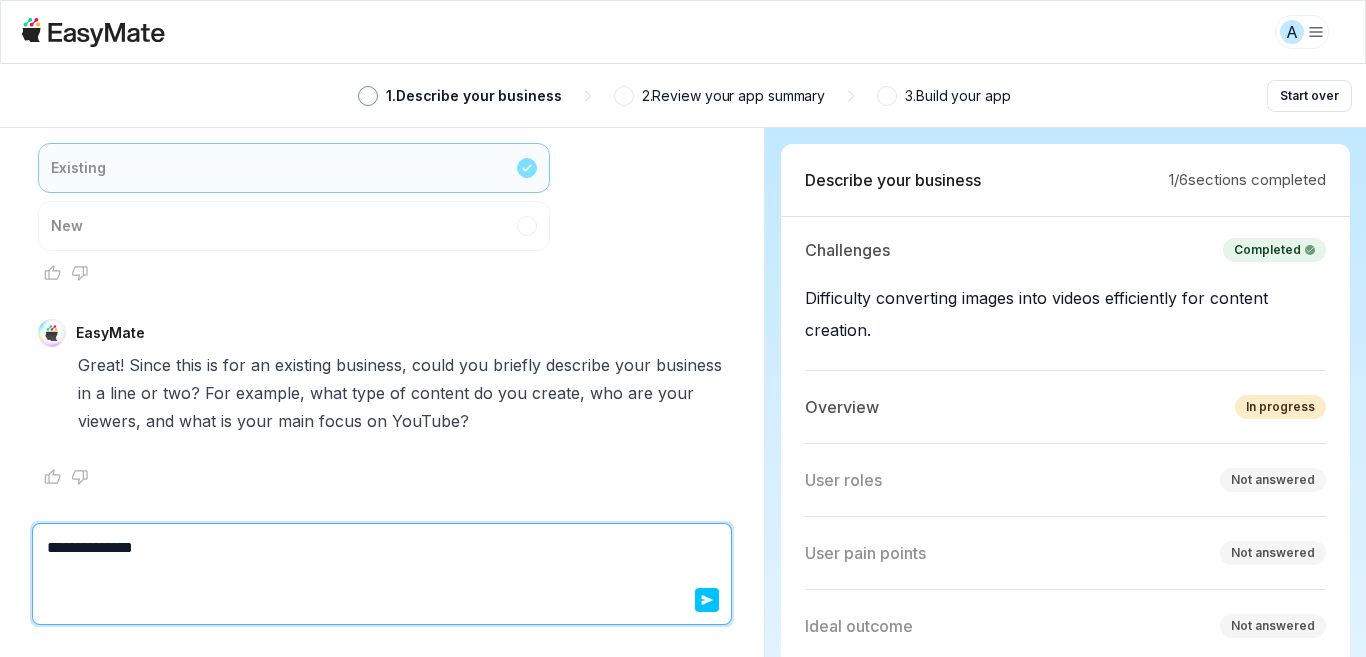 type on "*" 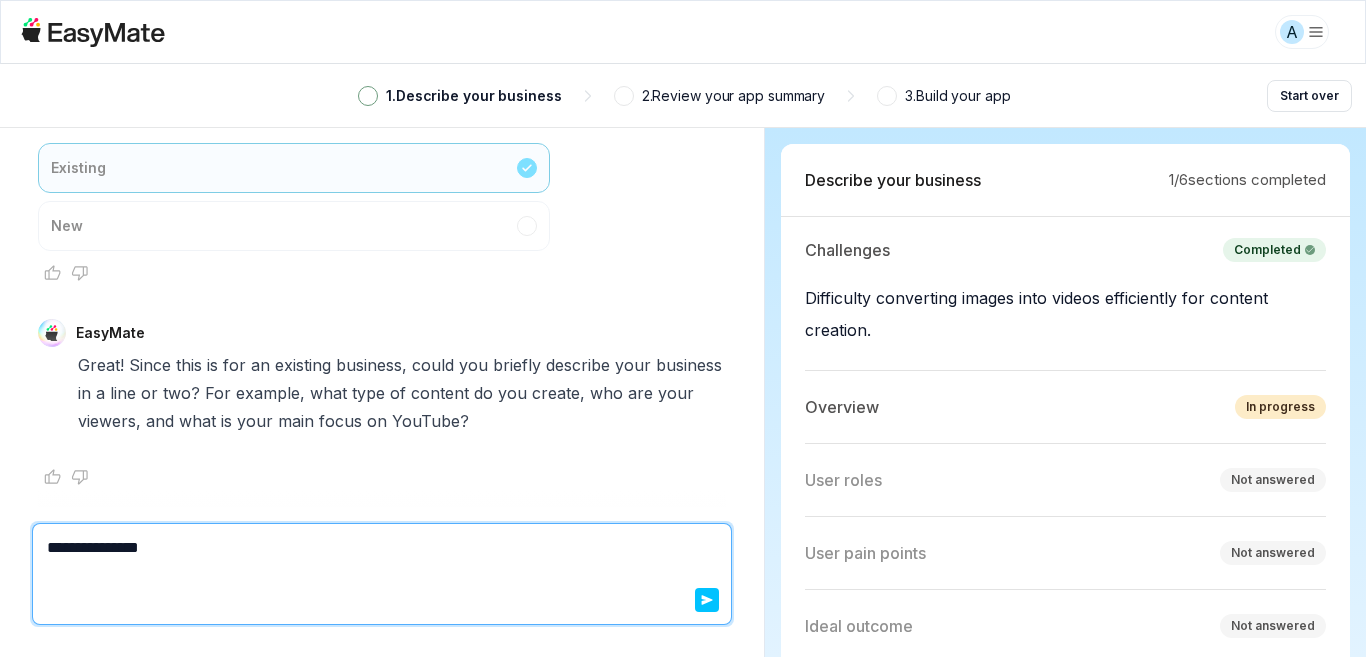 type on "*" 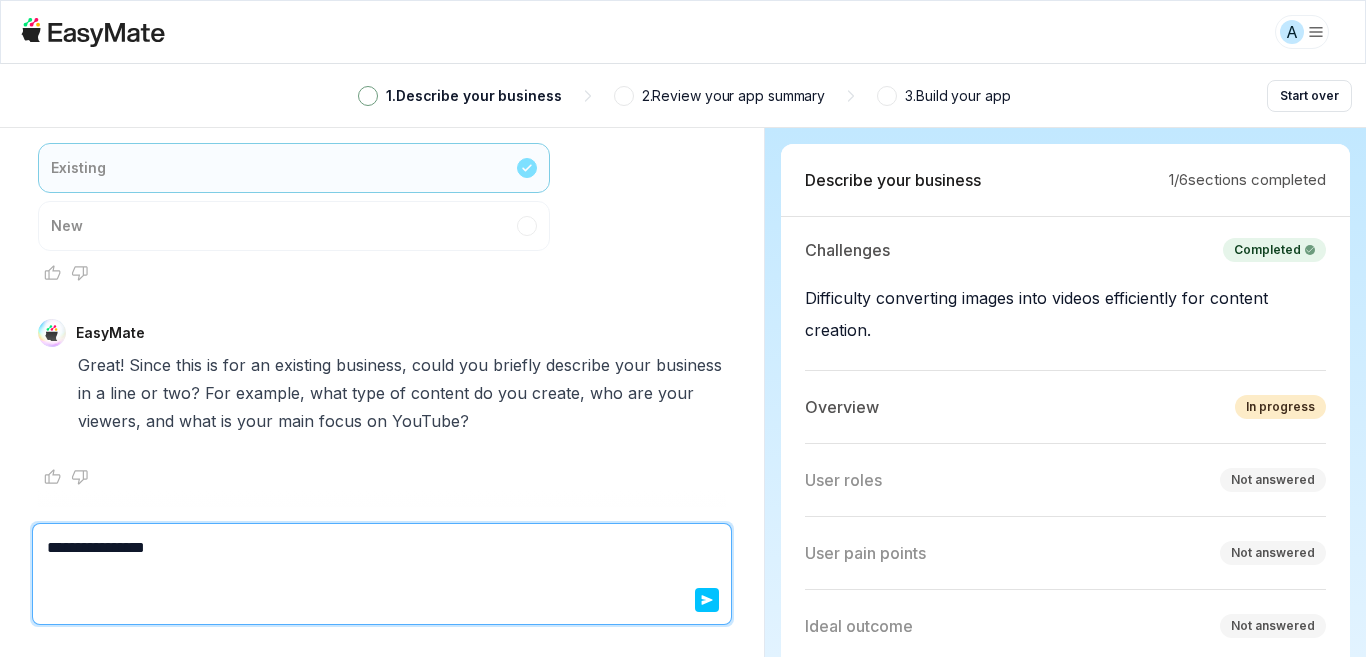 type on "*" 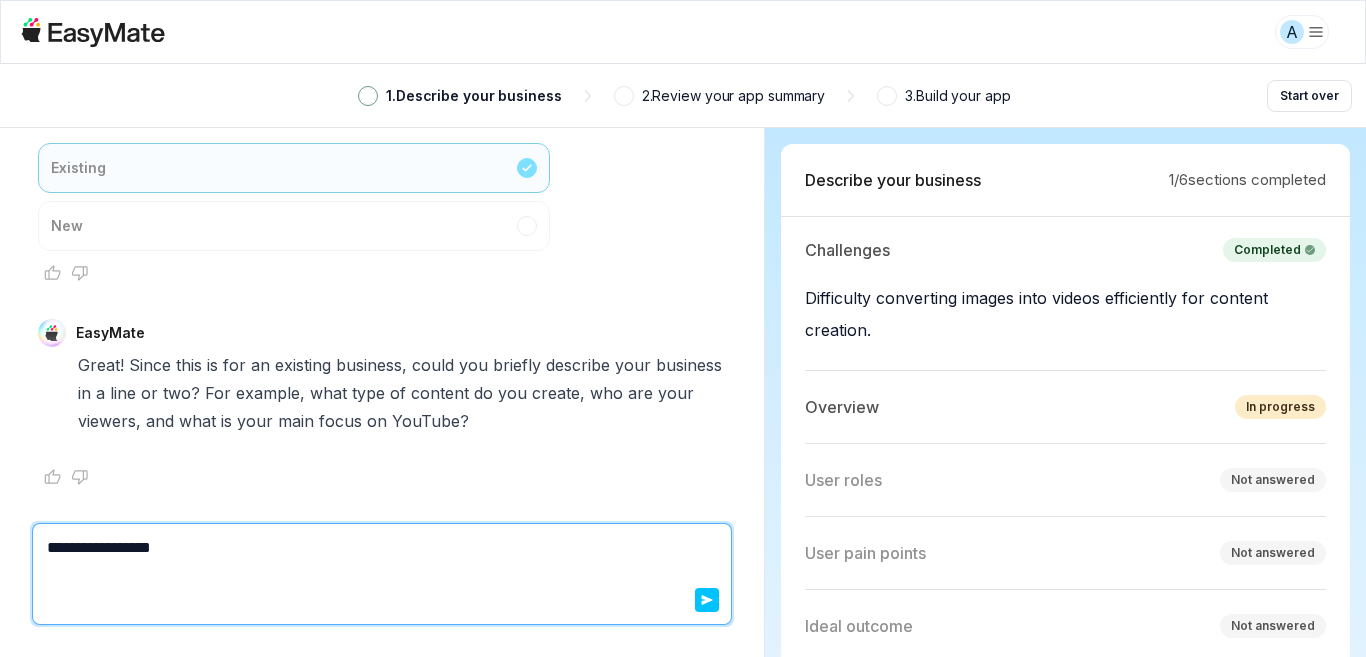 type on "*" 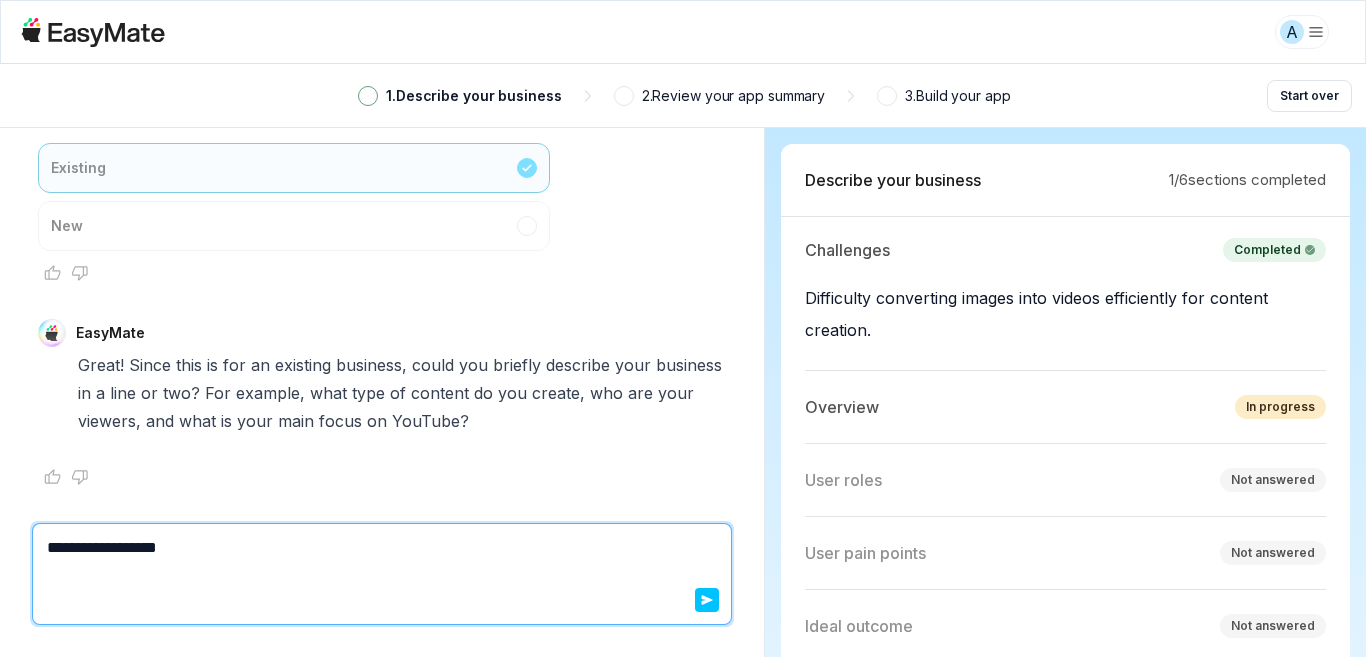 type on "*" 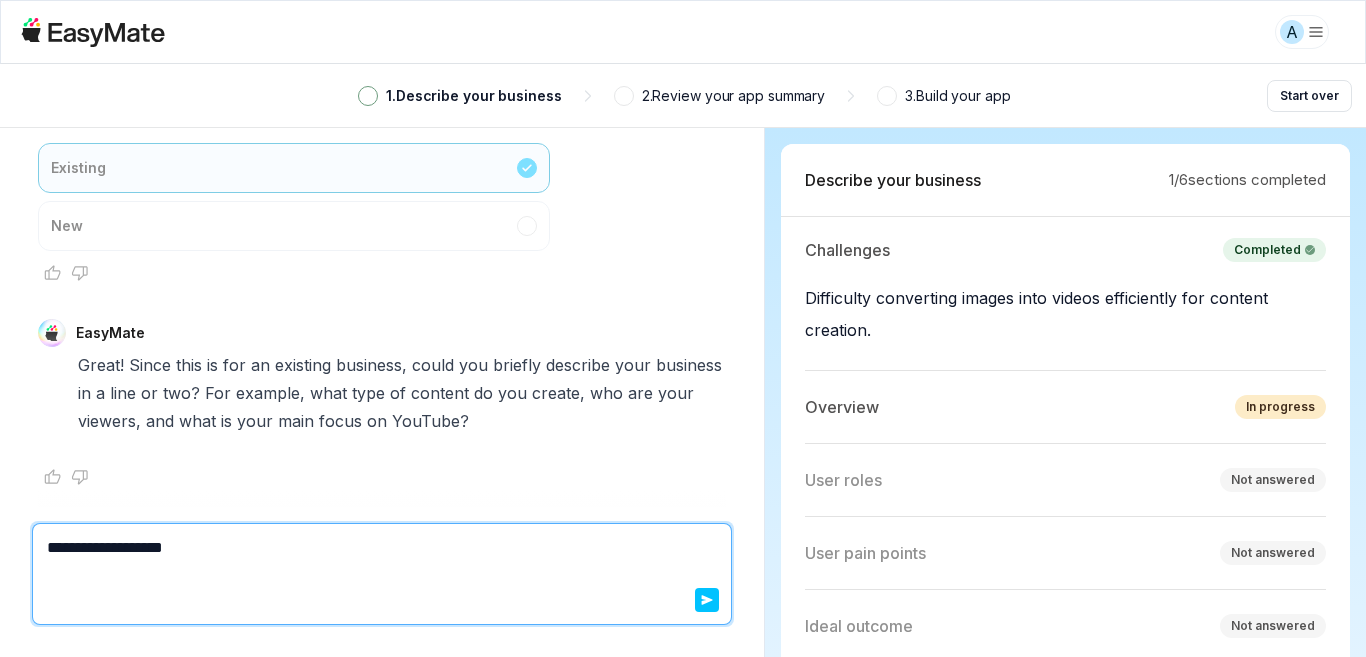 type on "*" 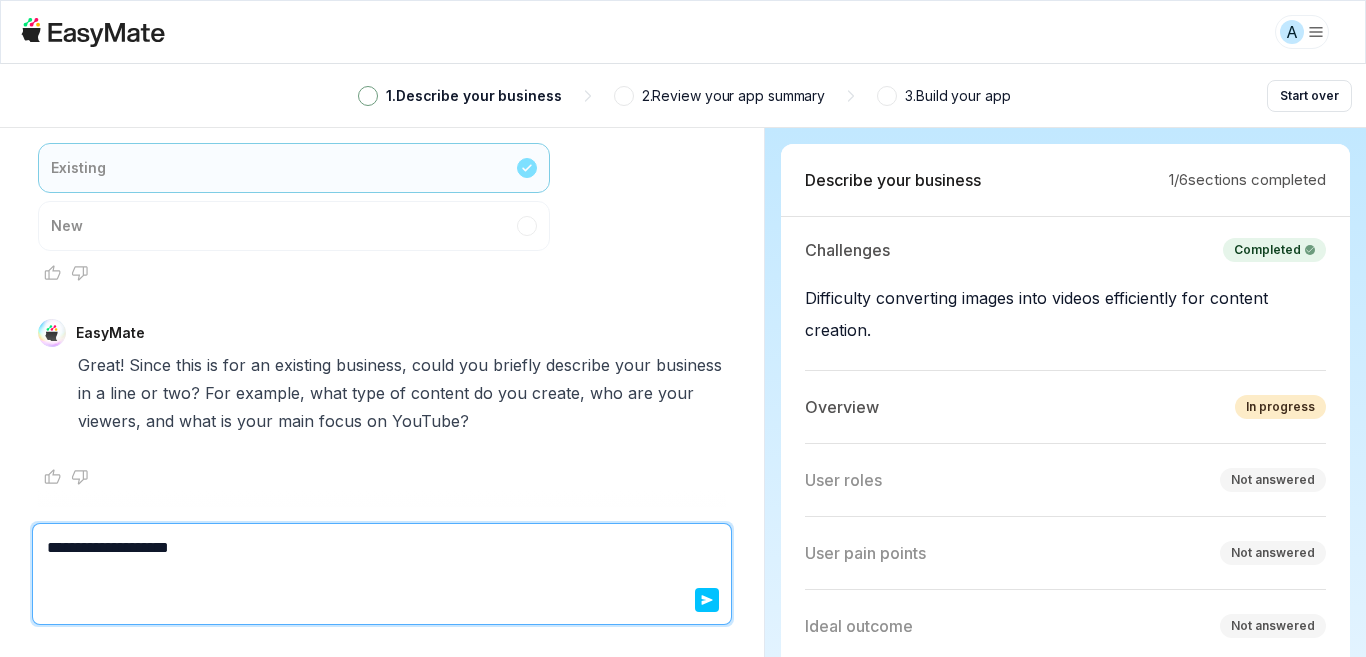 type on "*" 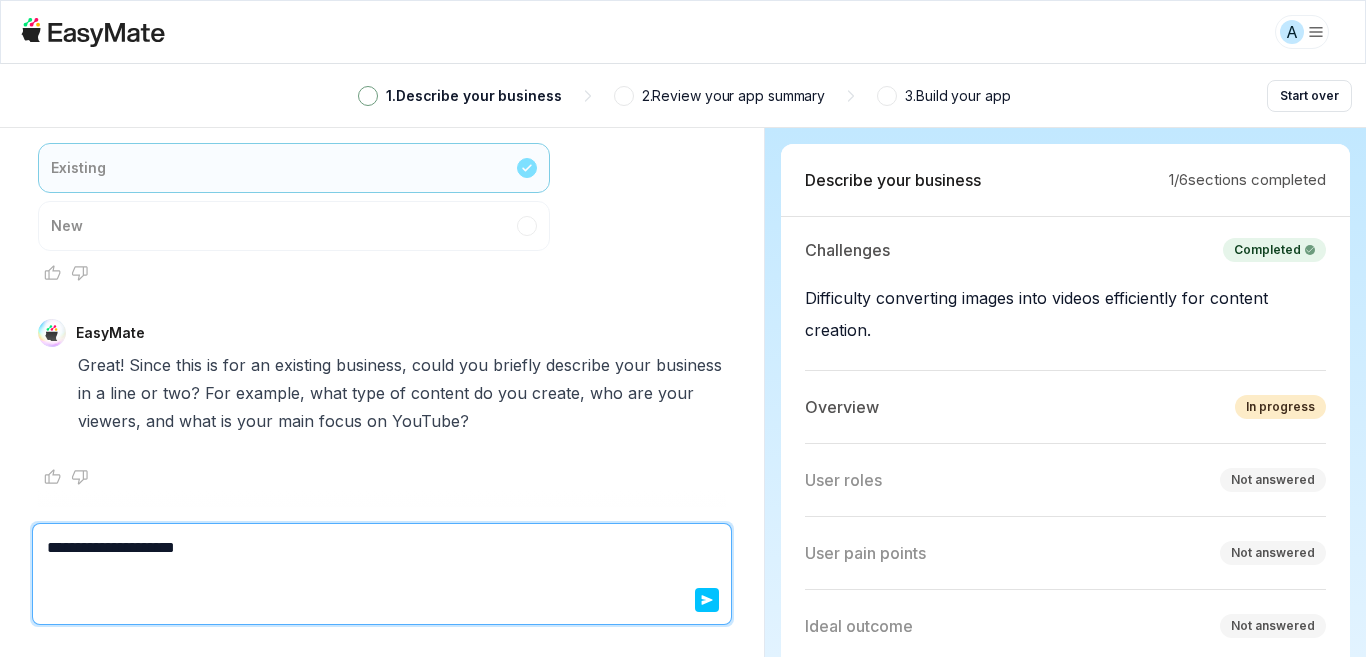 type on "*" 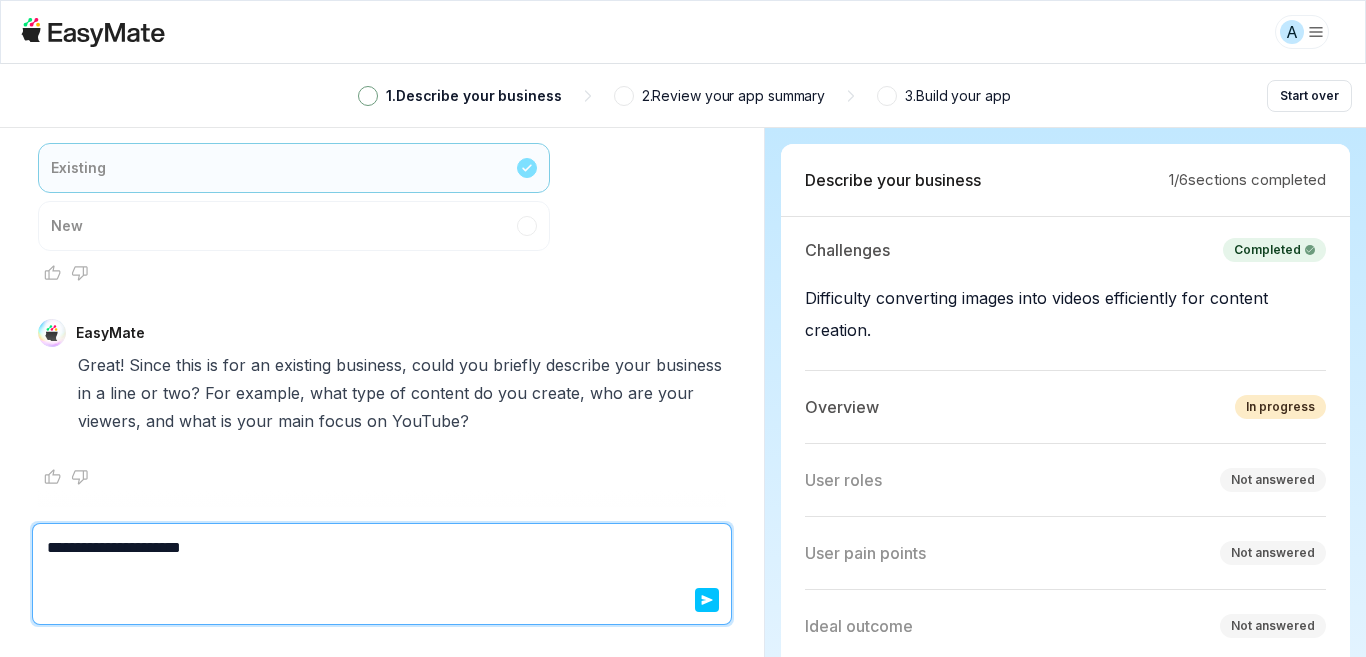 type on "*" 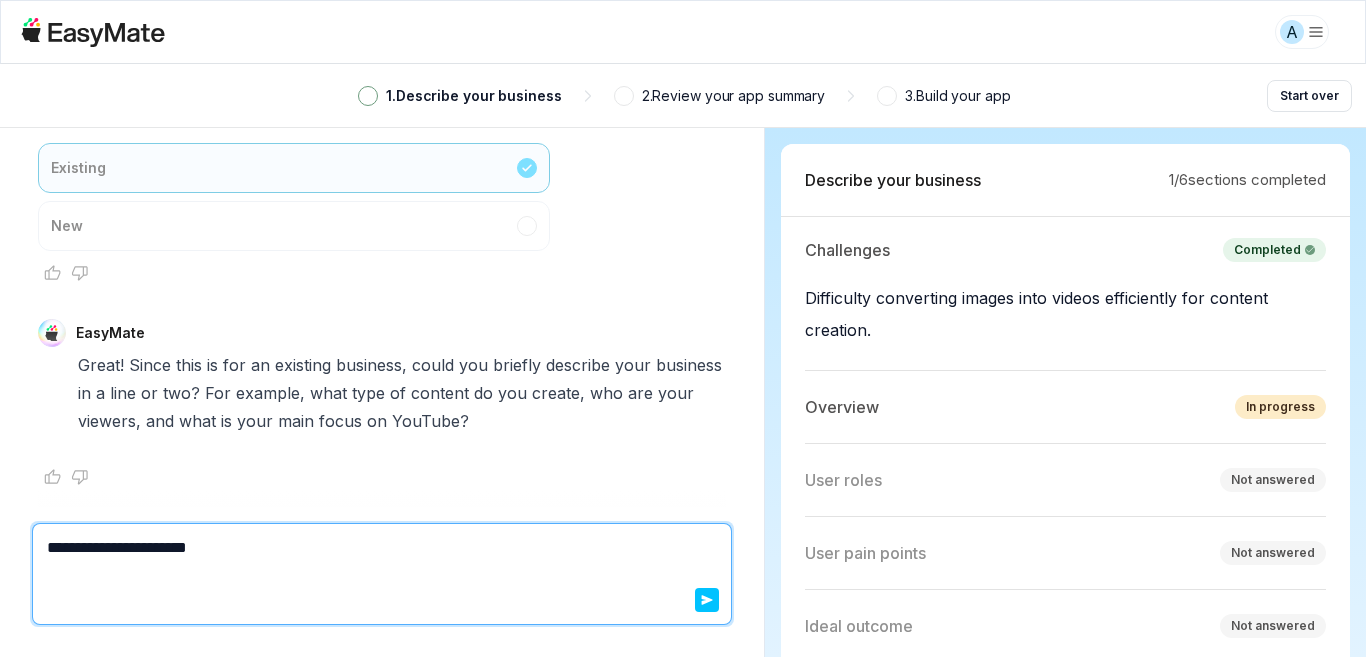 type on "*" 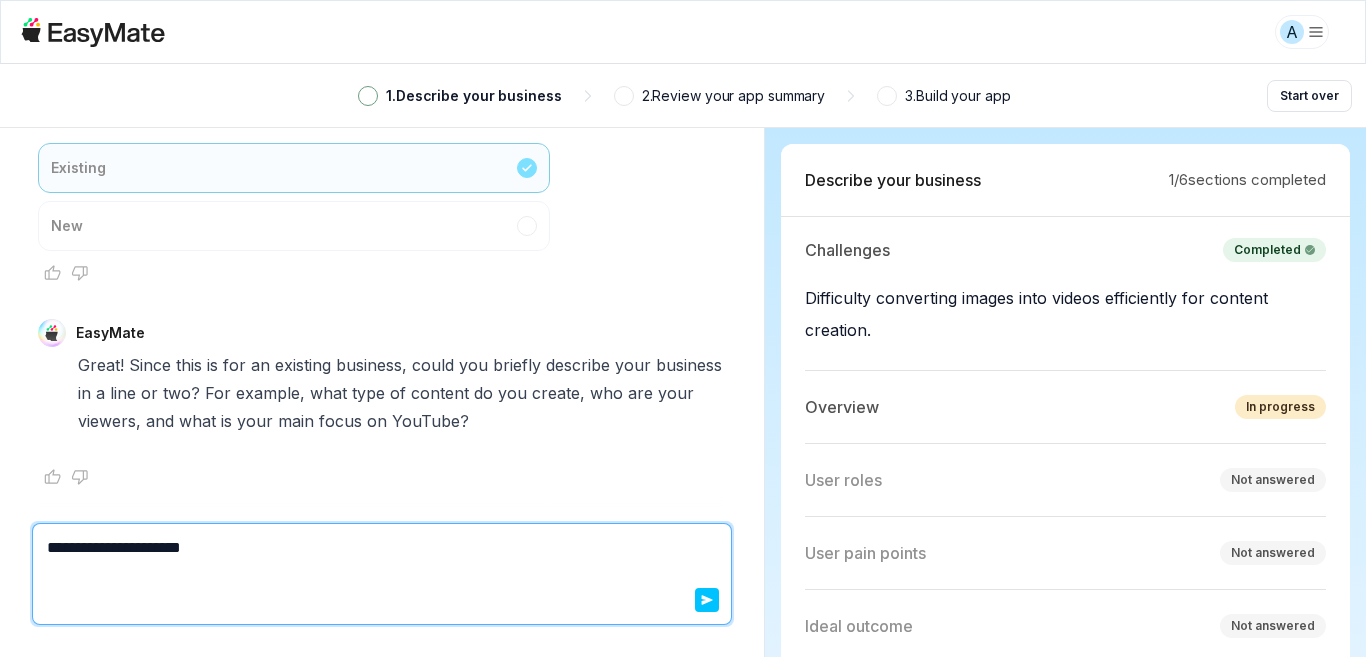 type on "*" 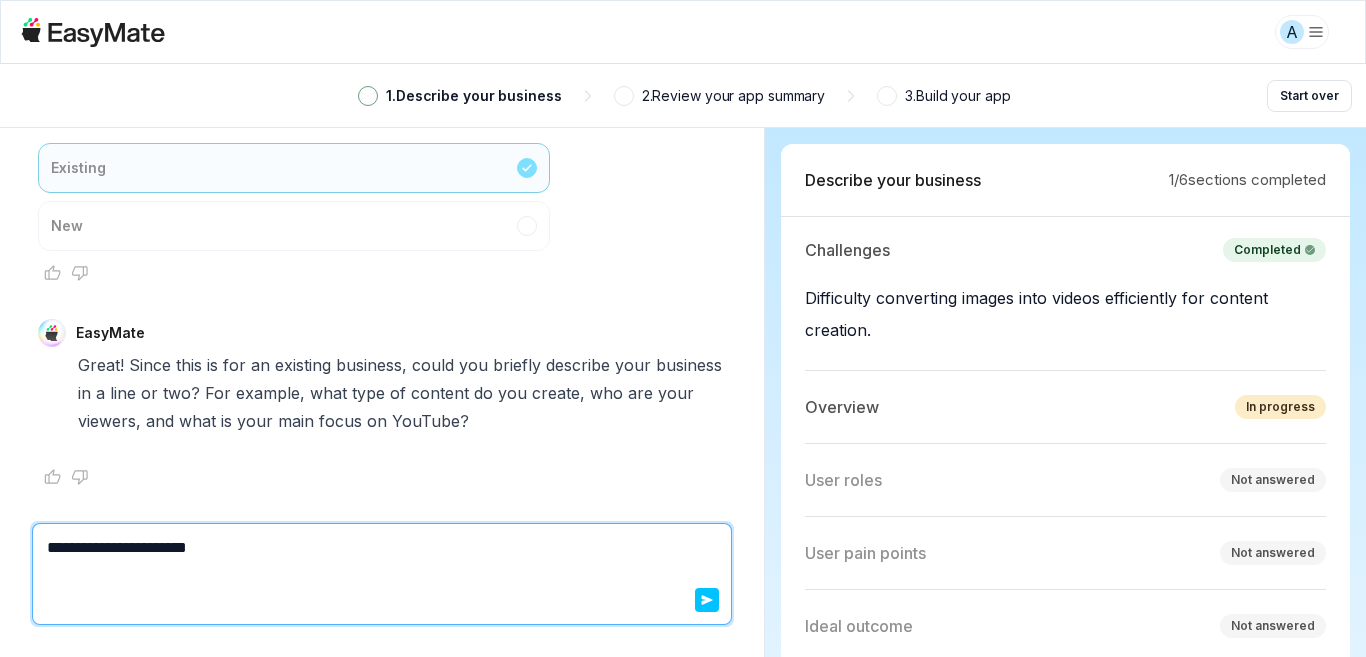 type on "*" 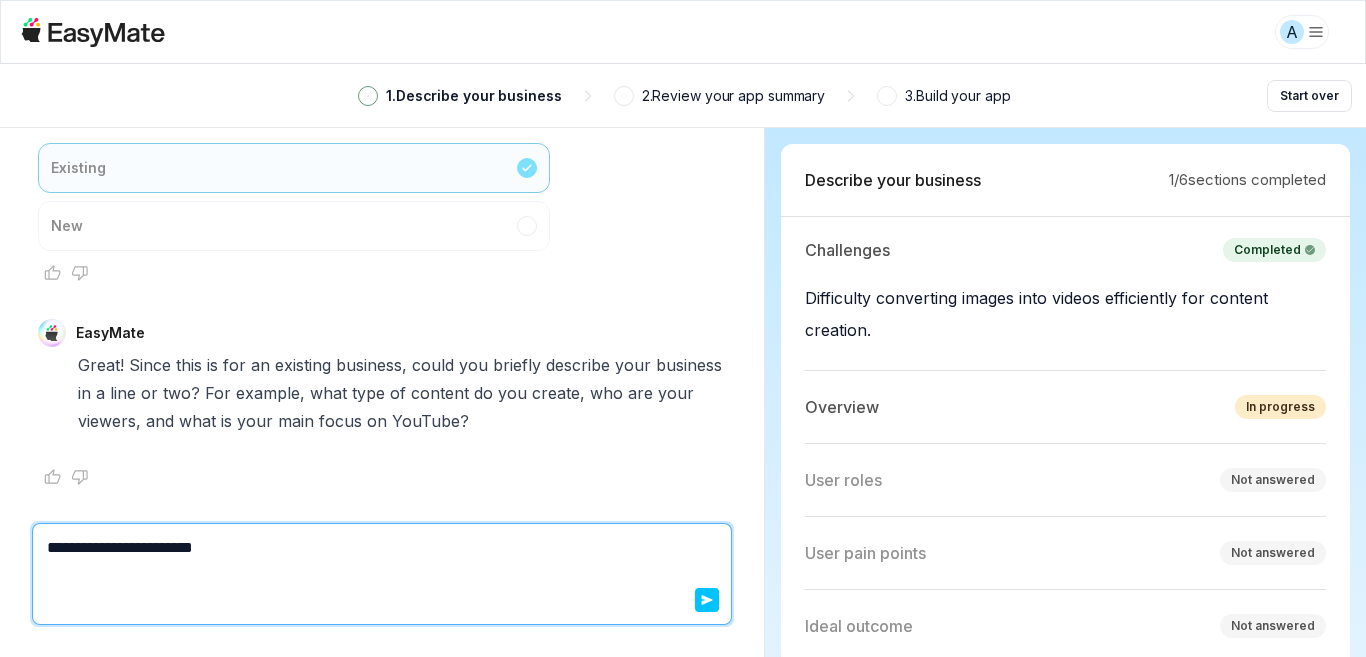 type on "*" 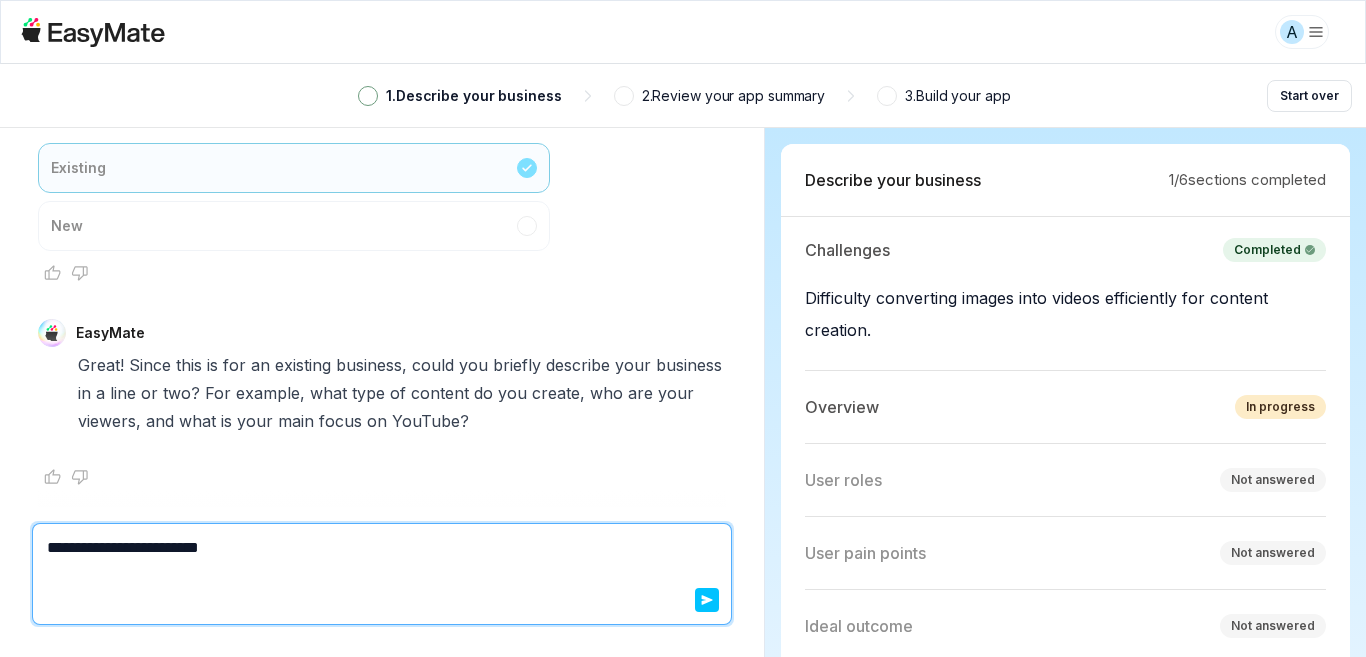 type on "*" 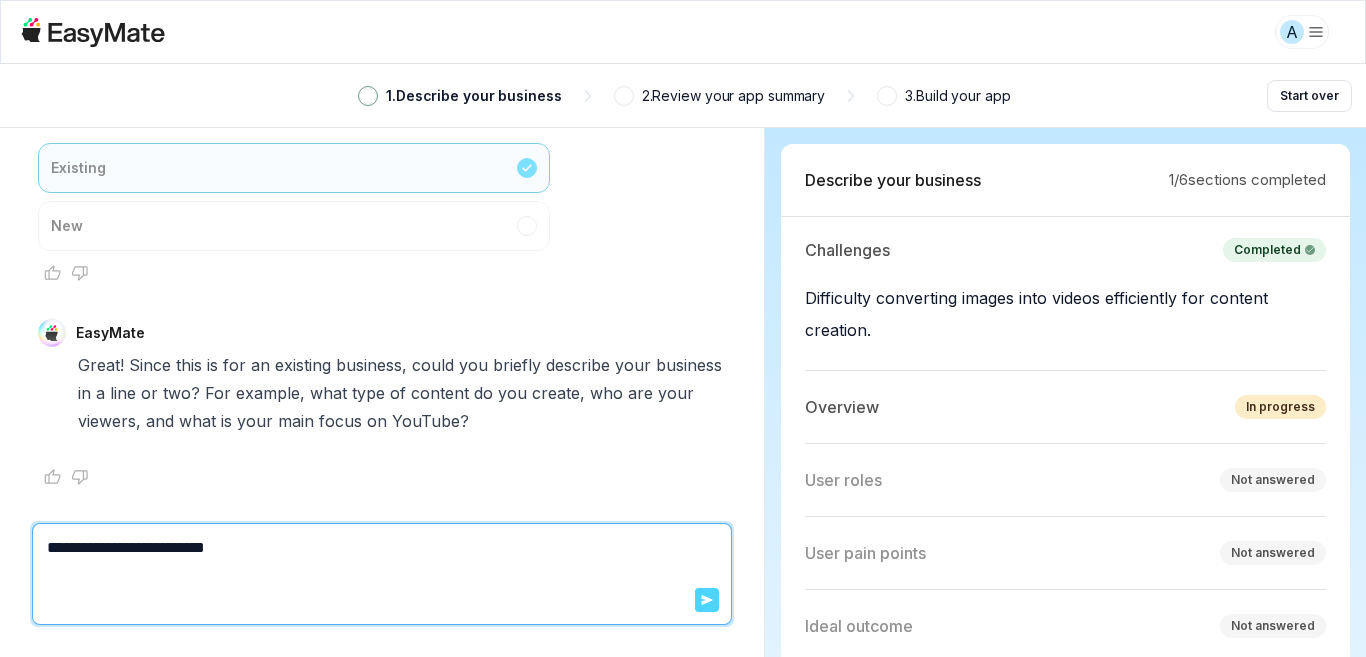 type on "**********" 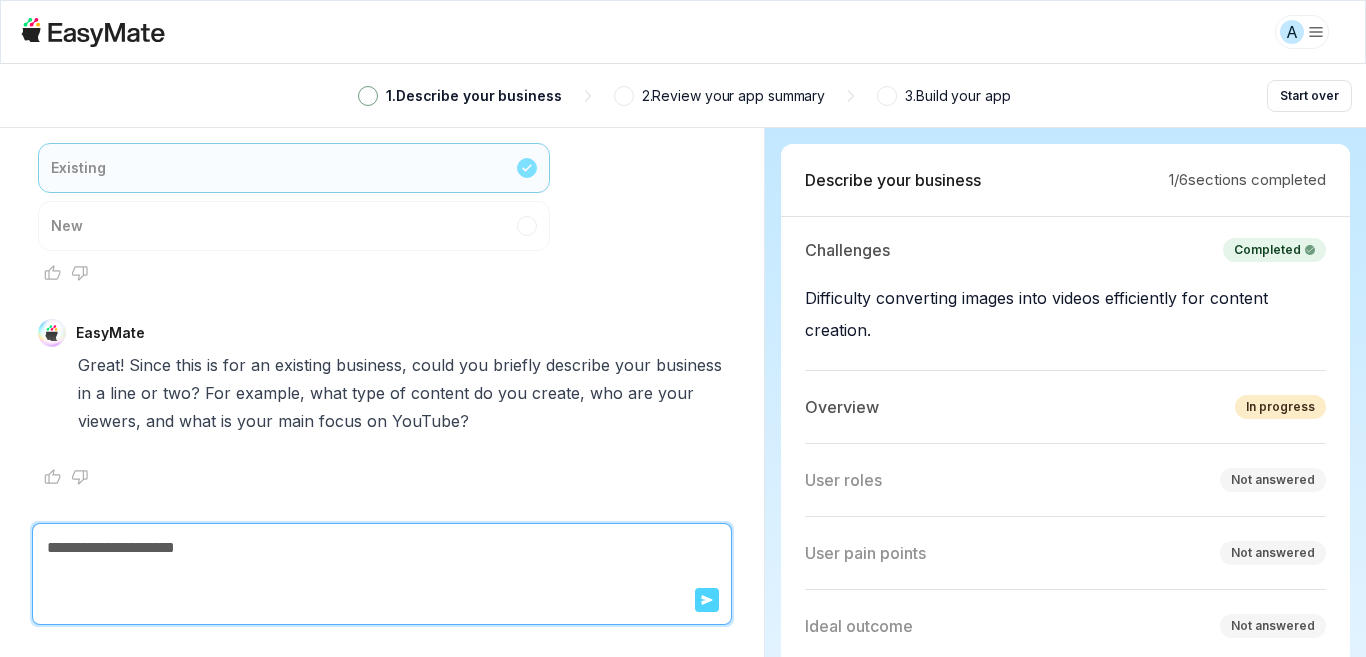 type 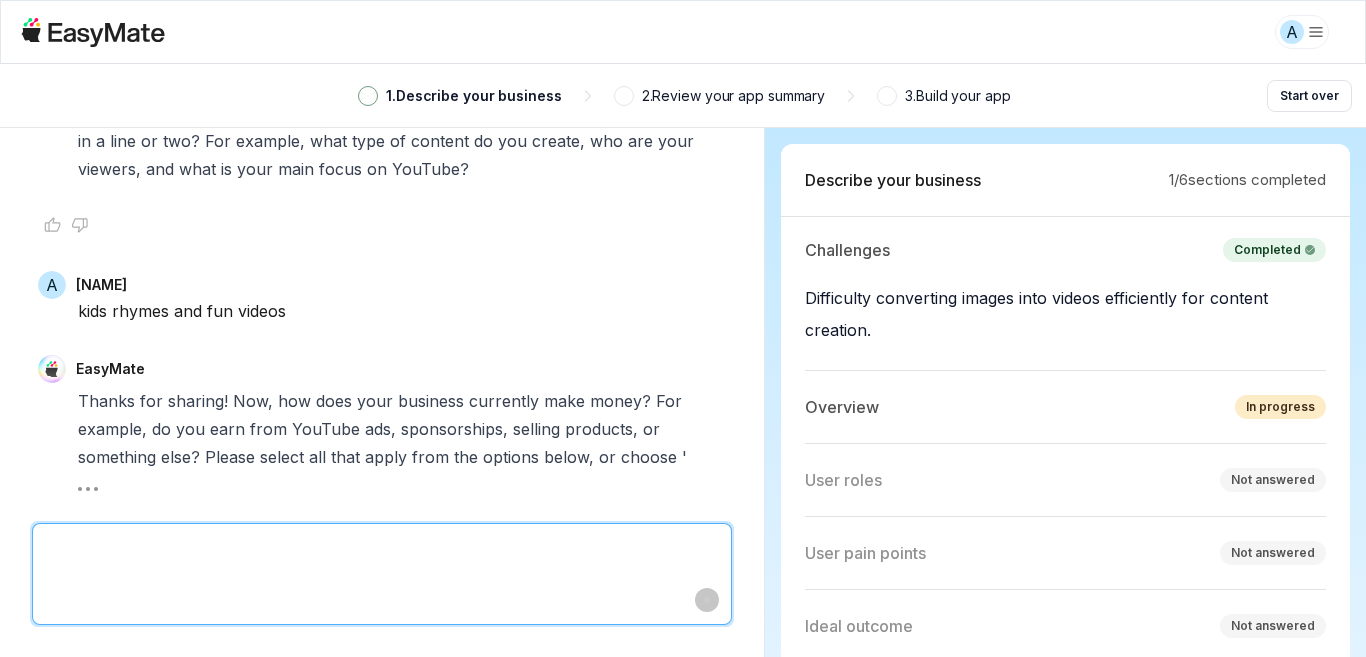 scroll, scrollTop: 1709, scrollLeft: 0, axis: vertical 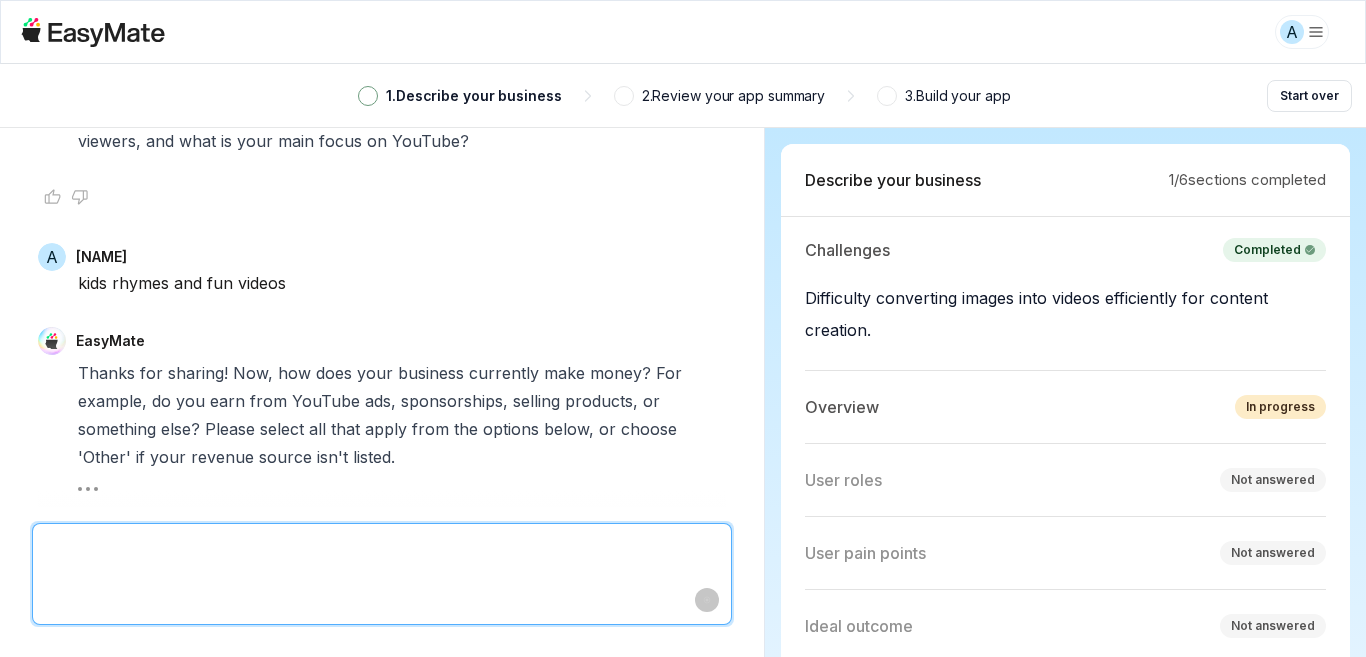 type on "*" 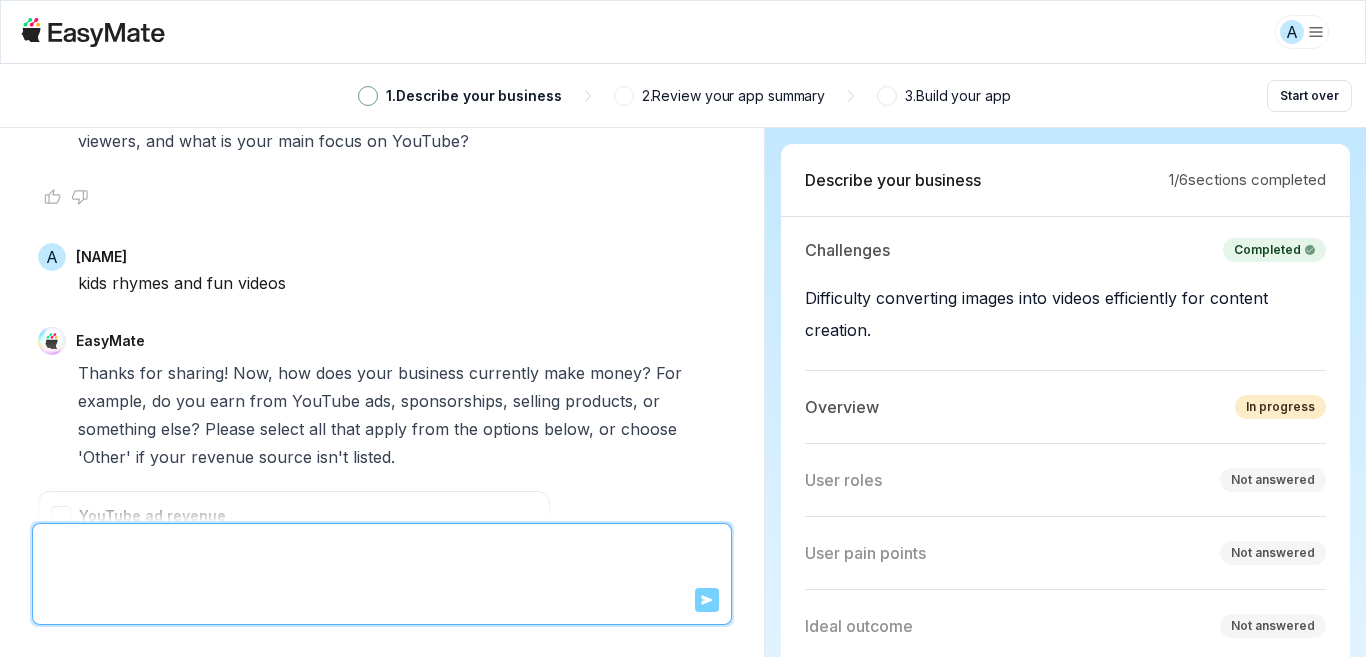 scroll, scrollTop: 2165, scrollLeft: 0, axis: vertical 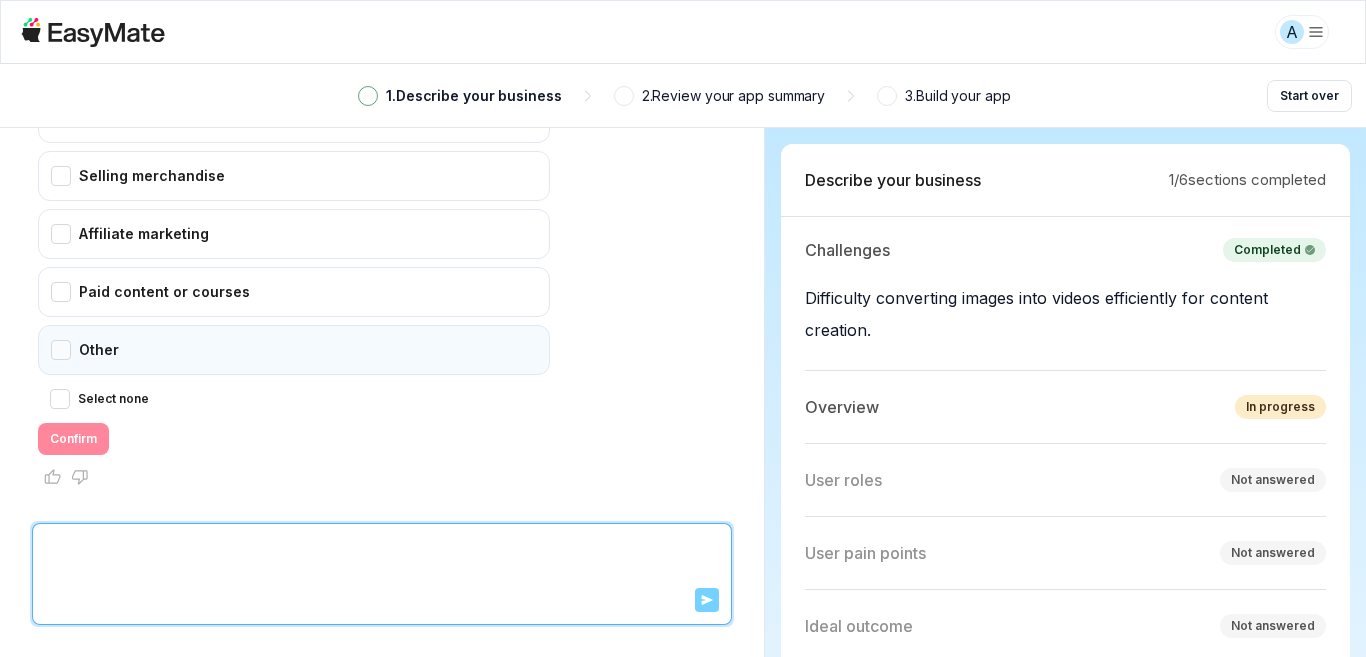 type 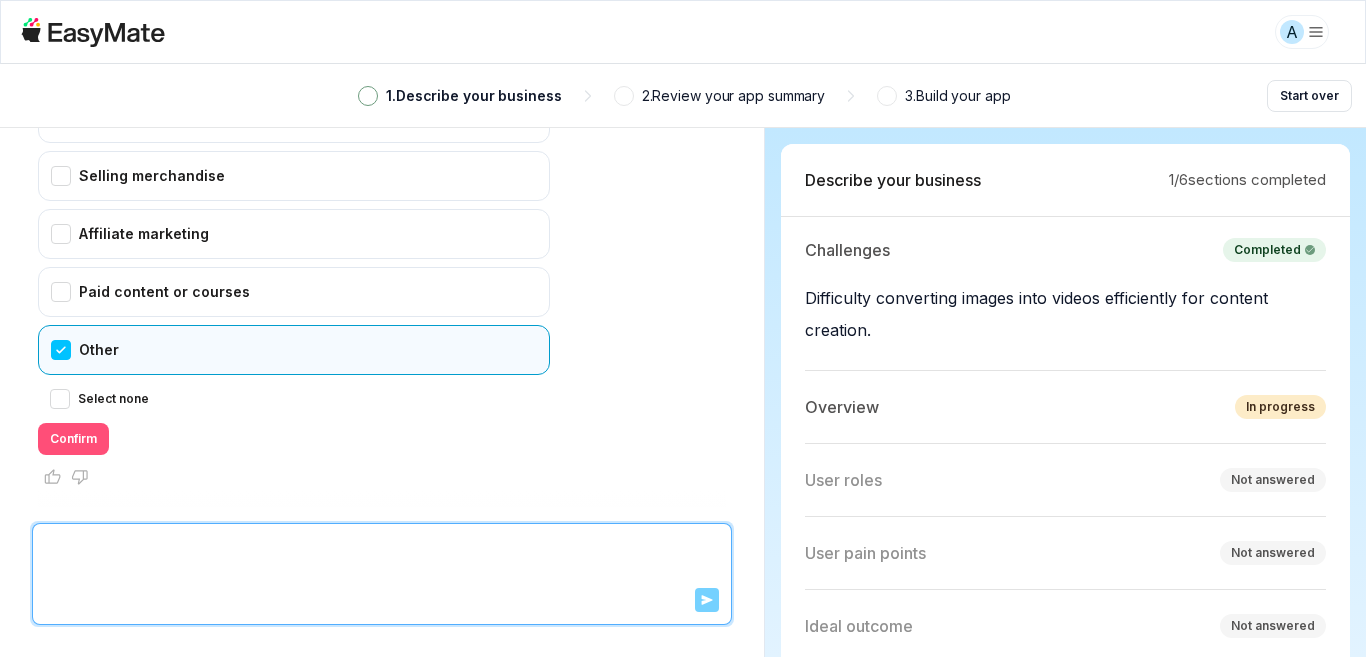 click on "Confirm" at bounding box center [73, 439] 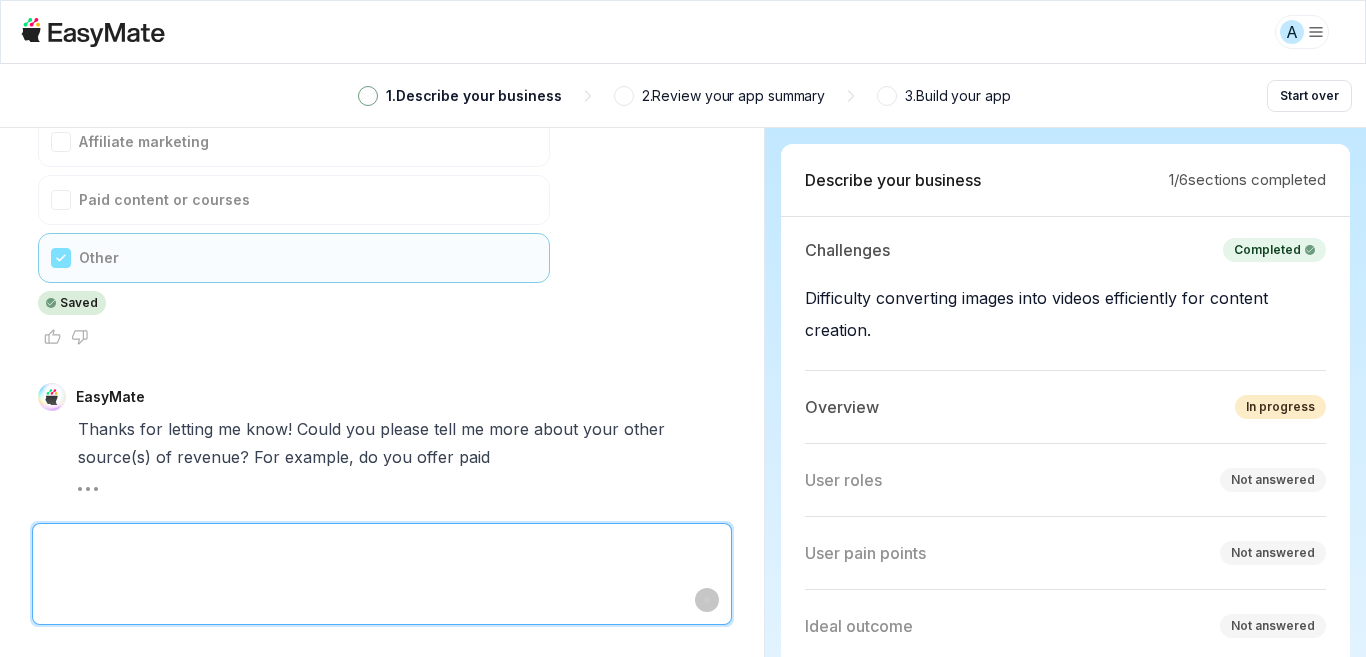 scroll, scrollTop: 2285, scrollLeft: 0, axis: vertical 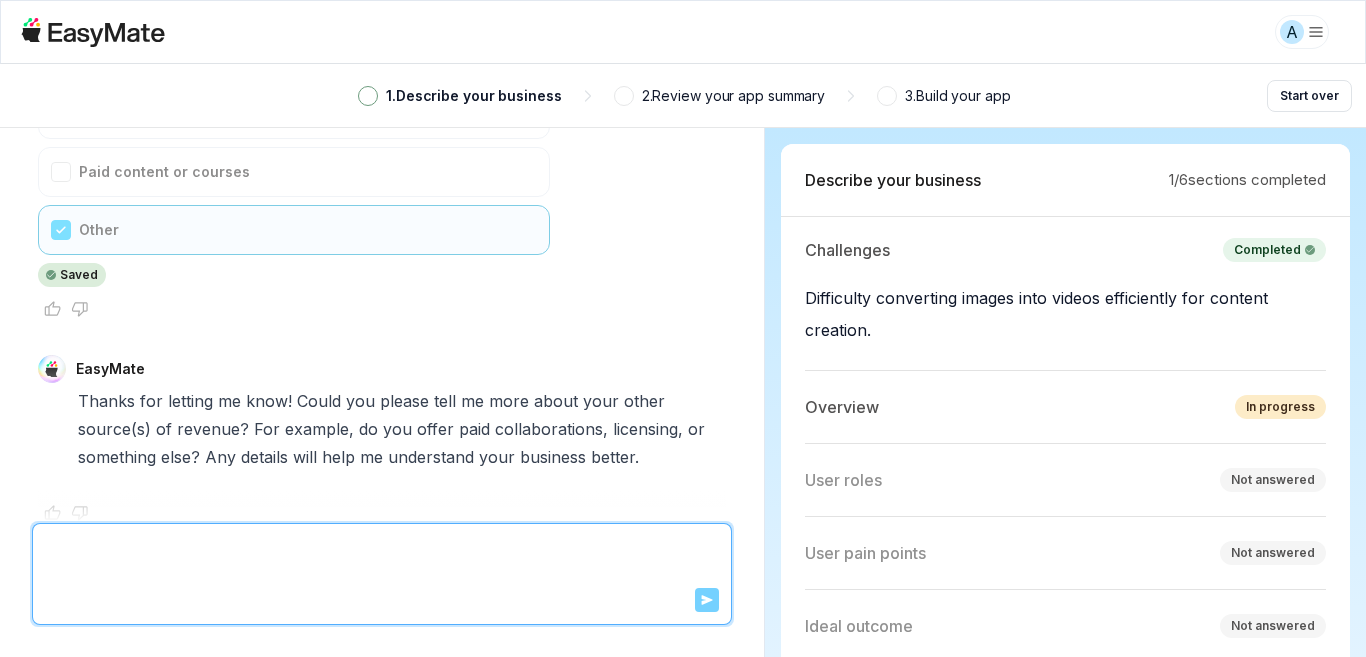 type on "*" 